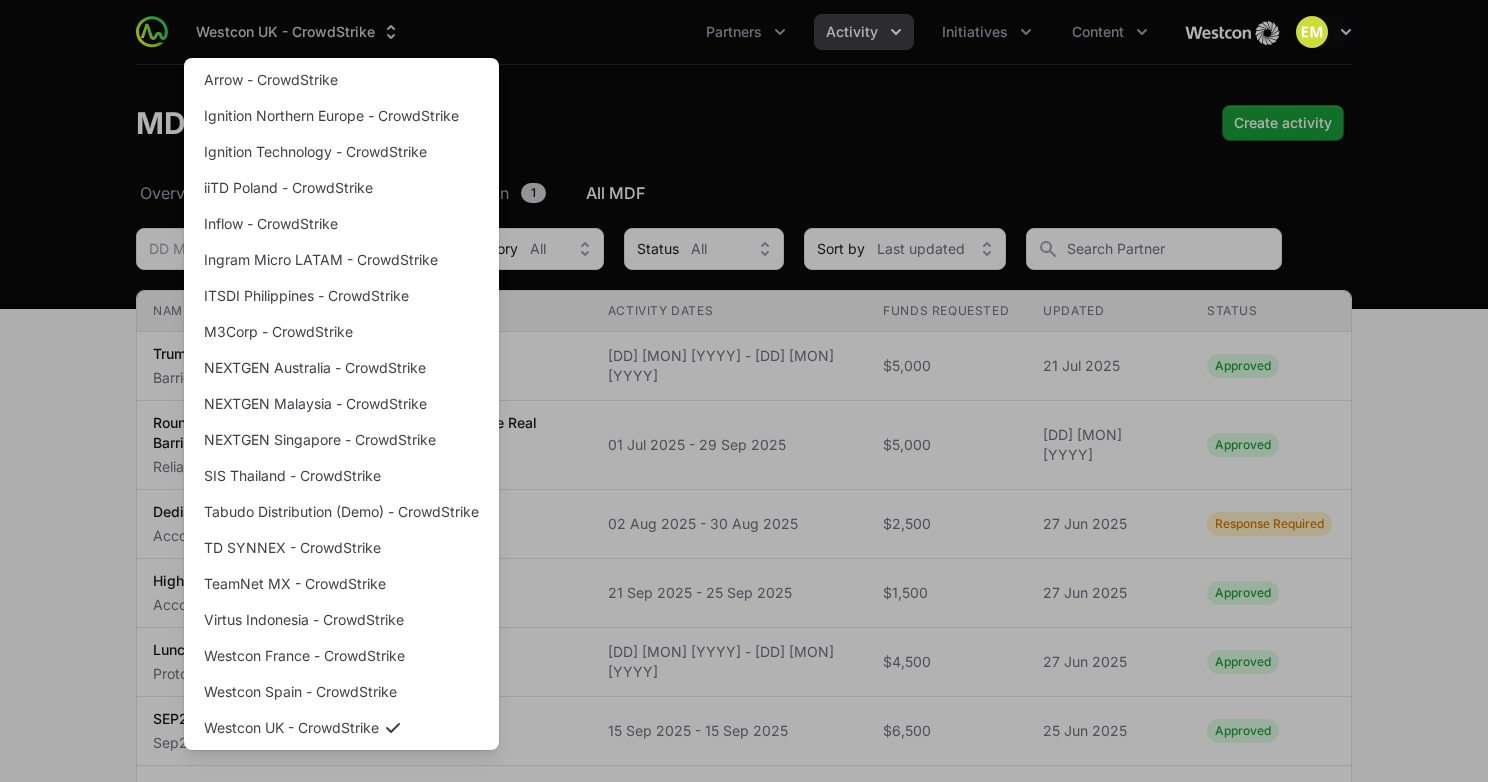 scroll, scrollTop: 0, scrollLeft: 0, axis: both 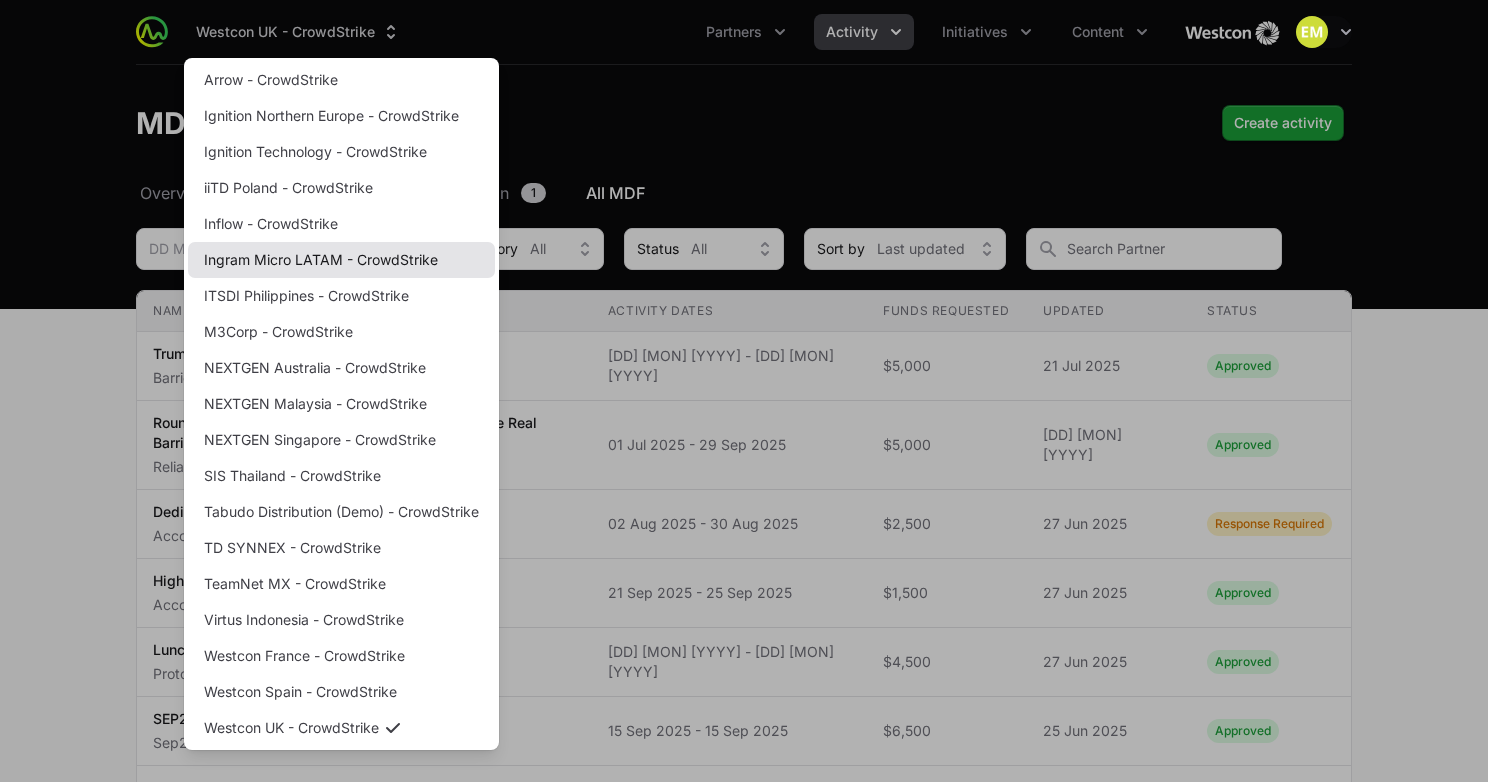 click on "Ingram Micro LATAM - CrowdStrike" 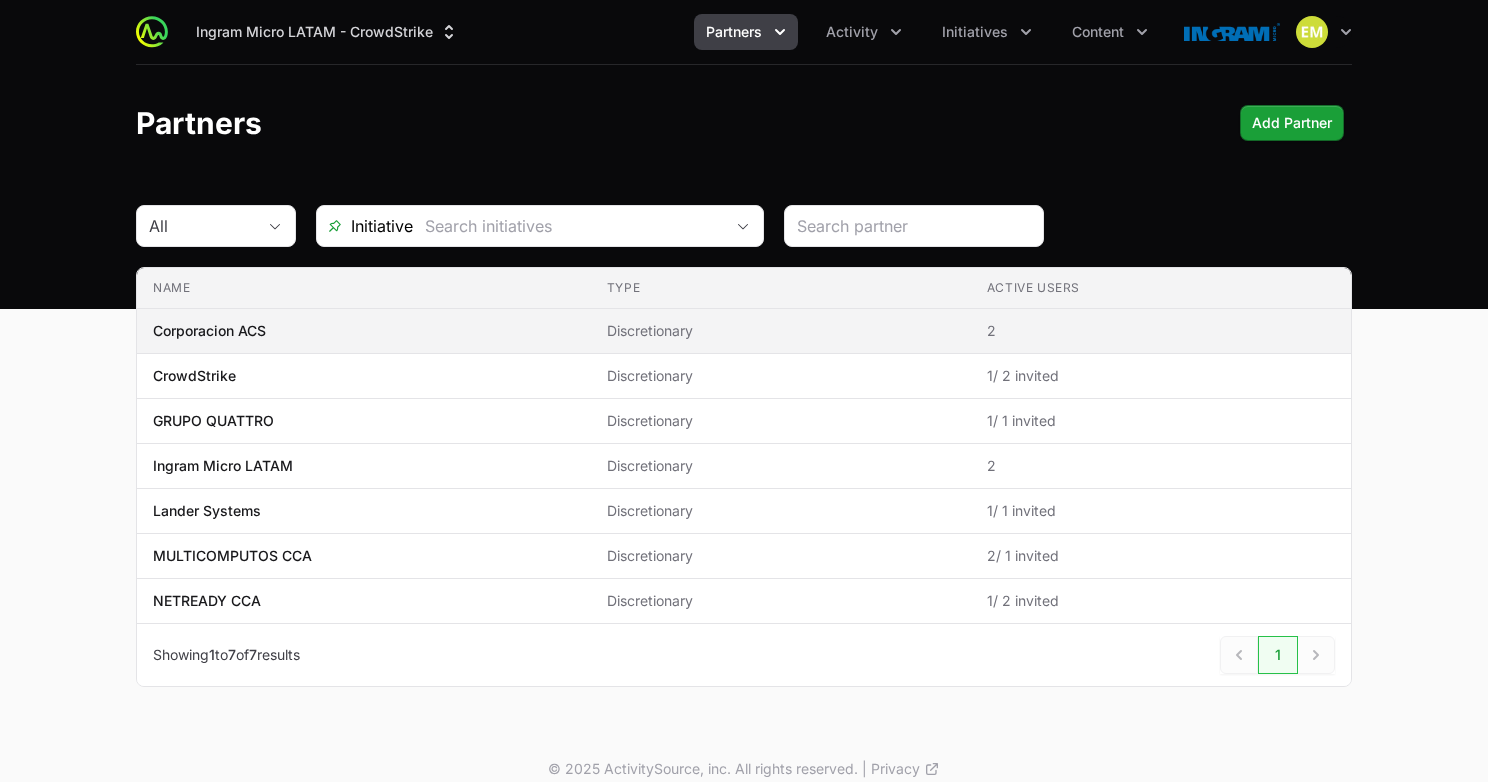 click on "Corporacion ACS" 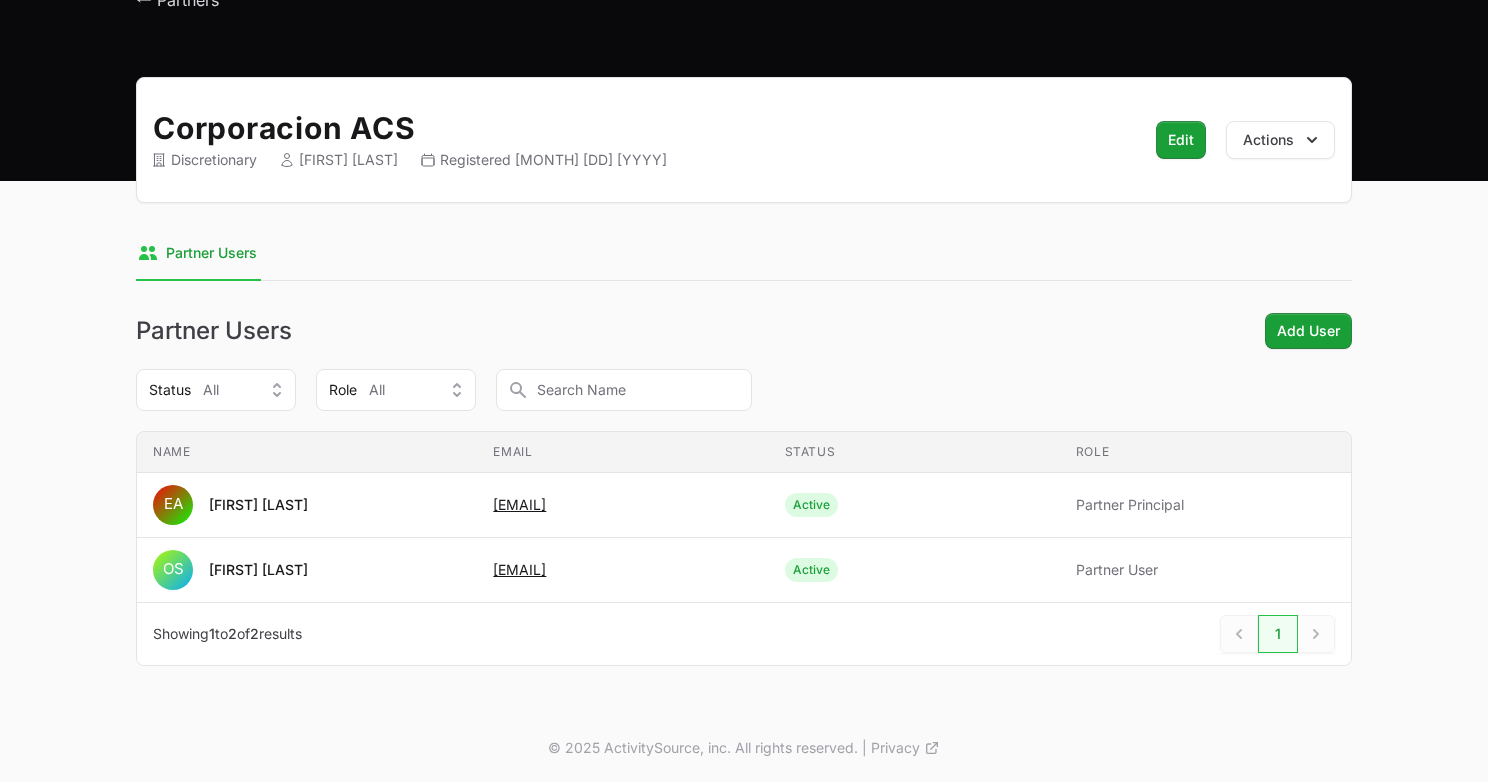 scroll, scrollTop: 0, scrollLeft: 0, axis: both 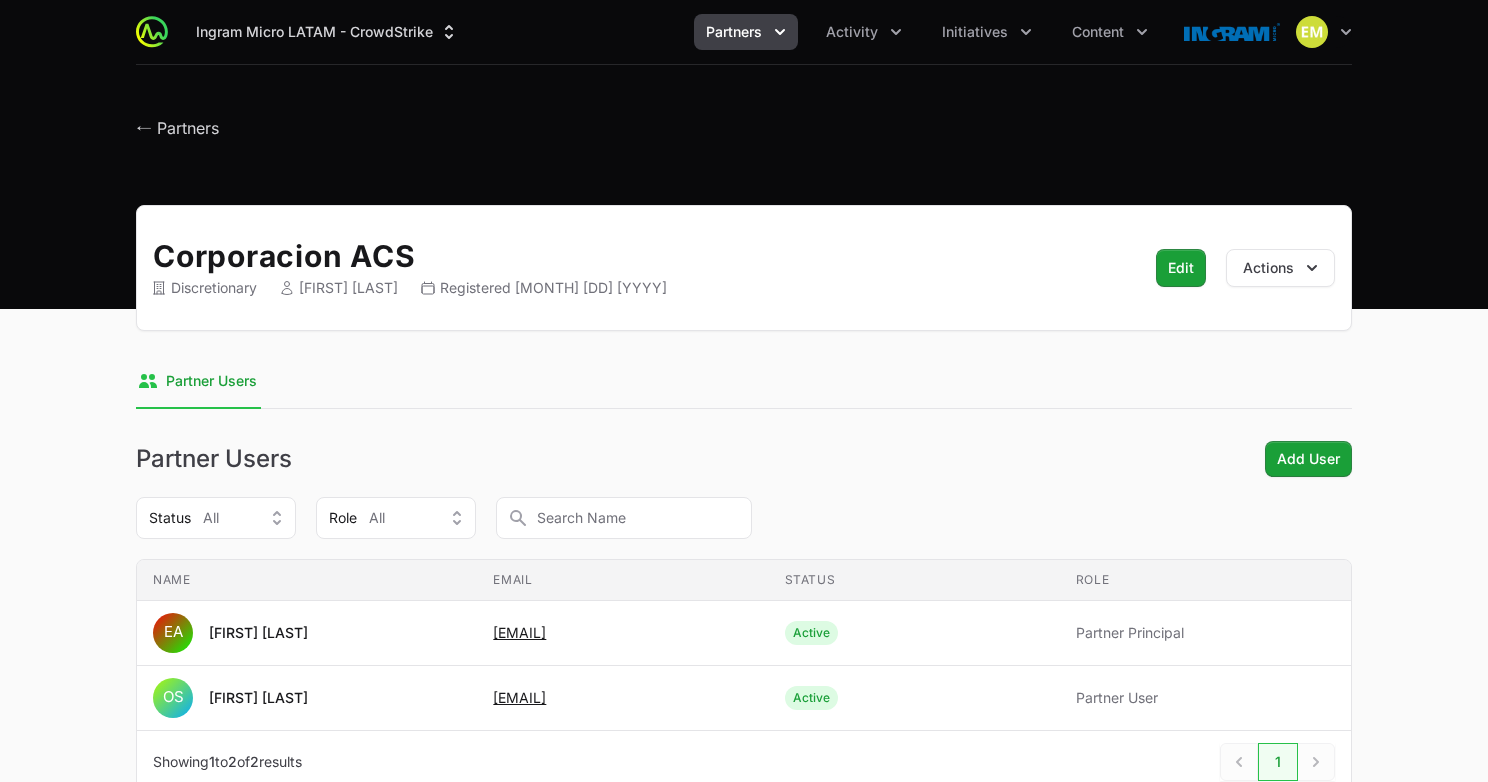 click on "Partners Activity Initiatives Content" 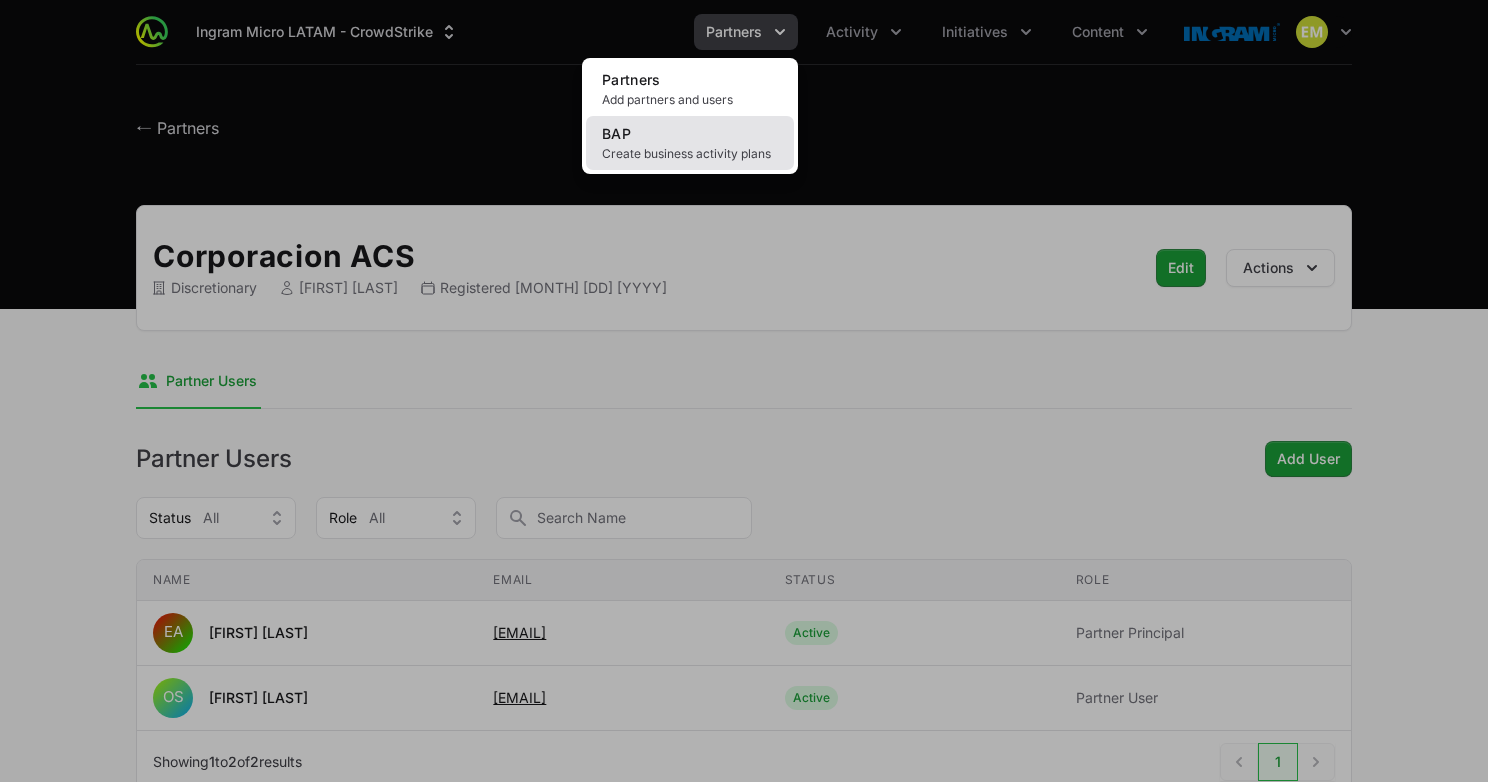 click on "BAP Create business activity plans" 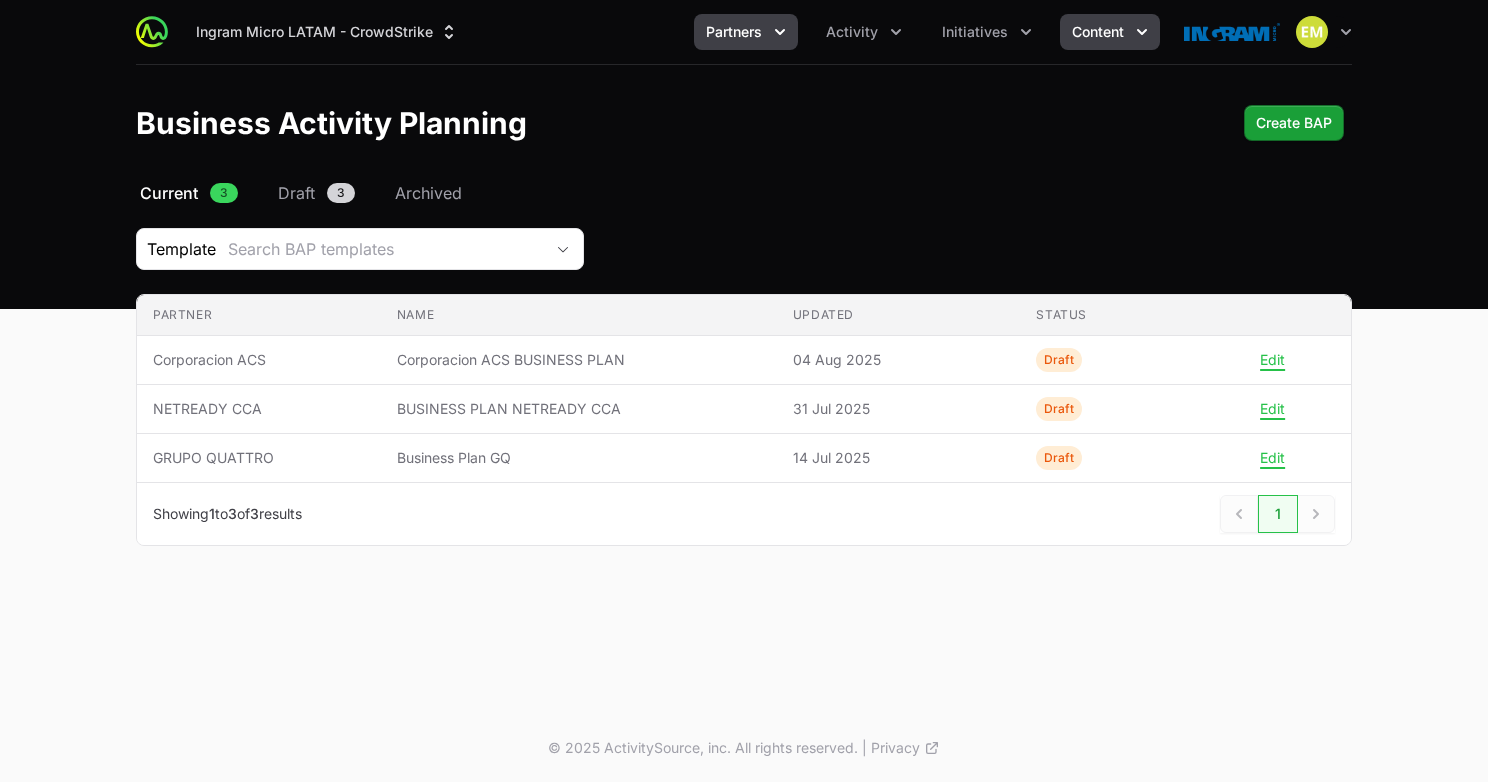 click on "Content" 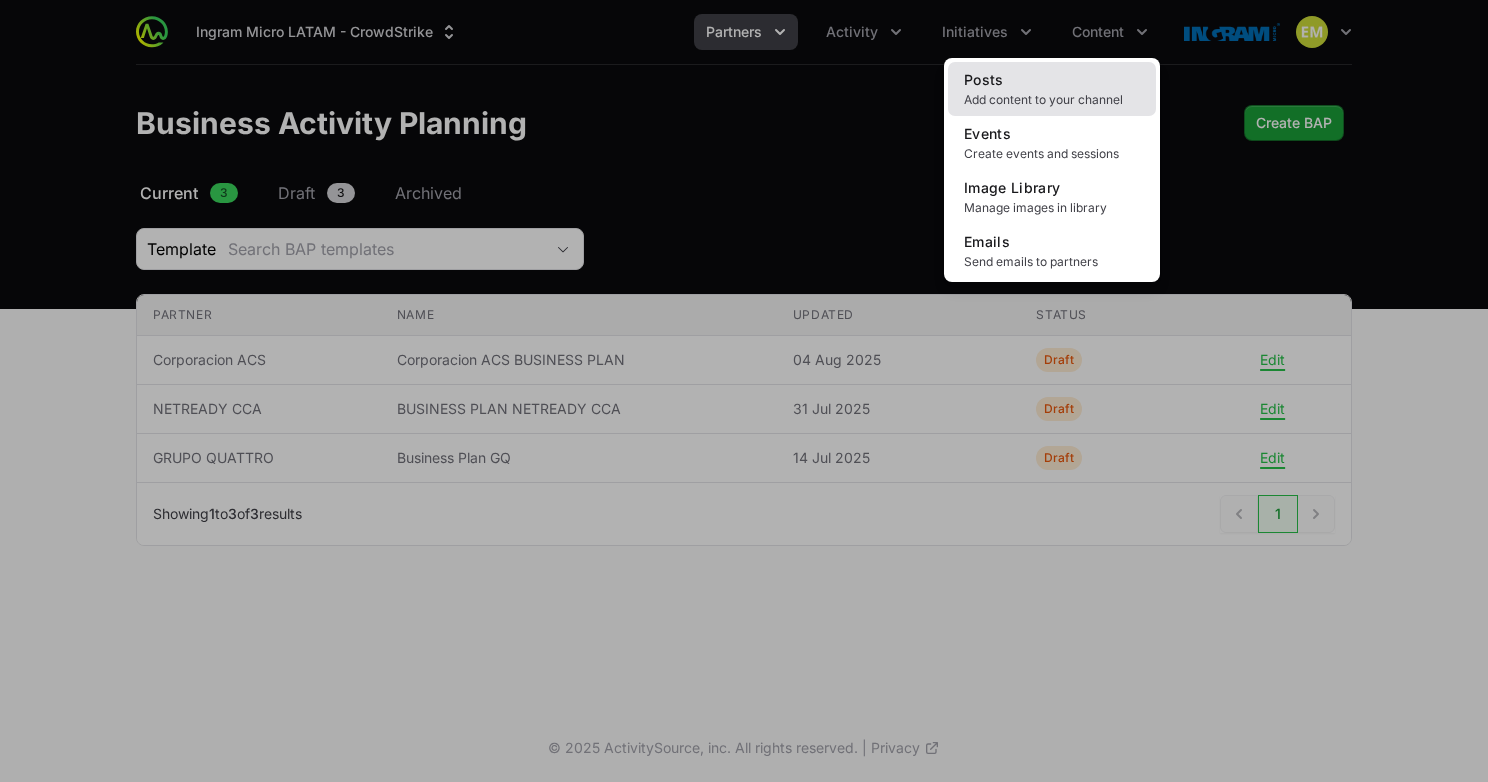click on "Posts Add content to your channel" 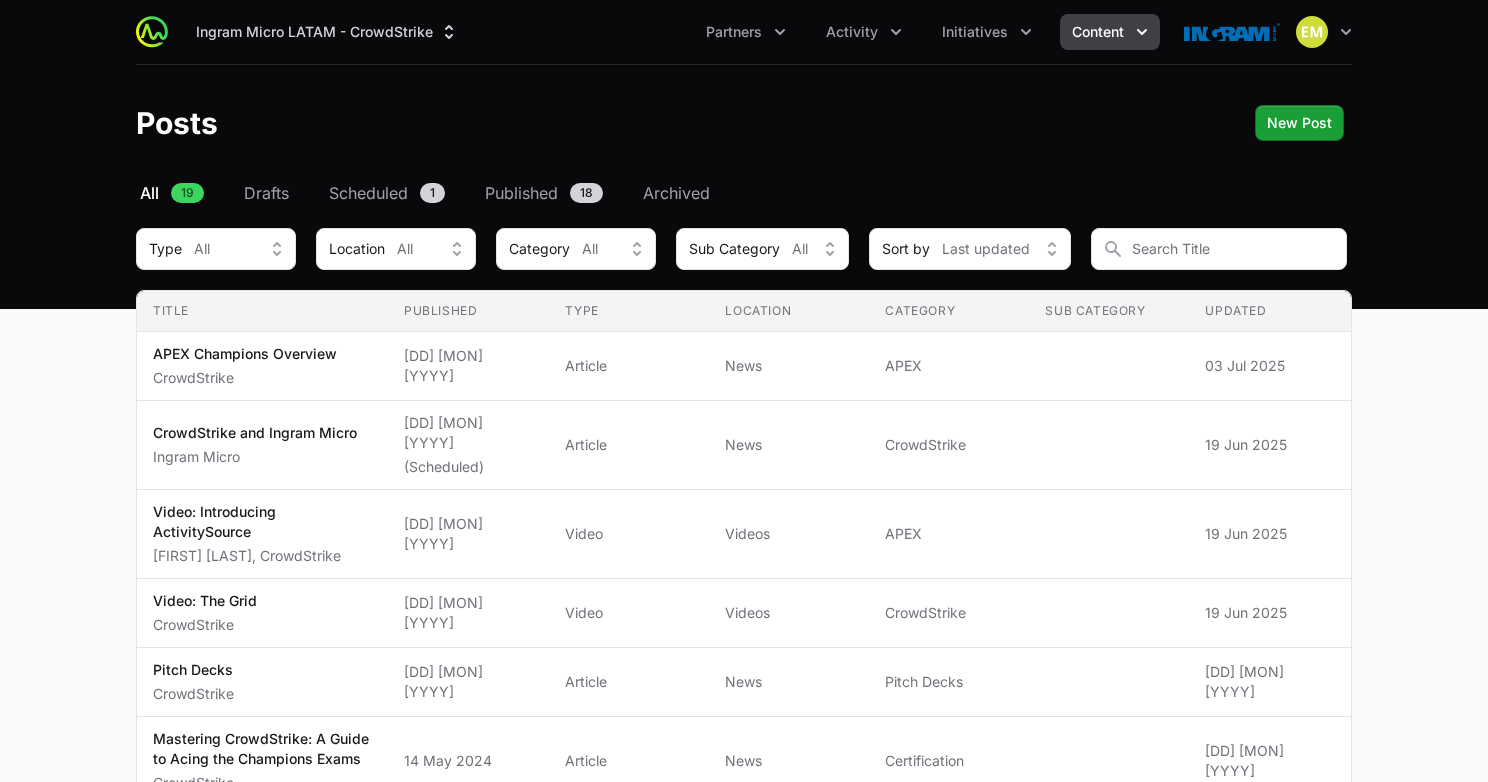 click 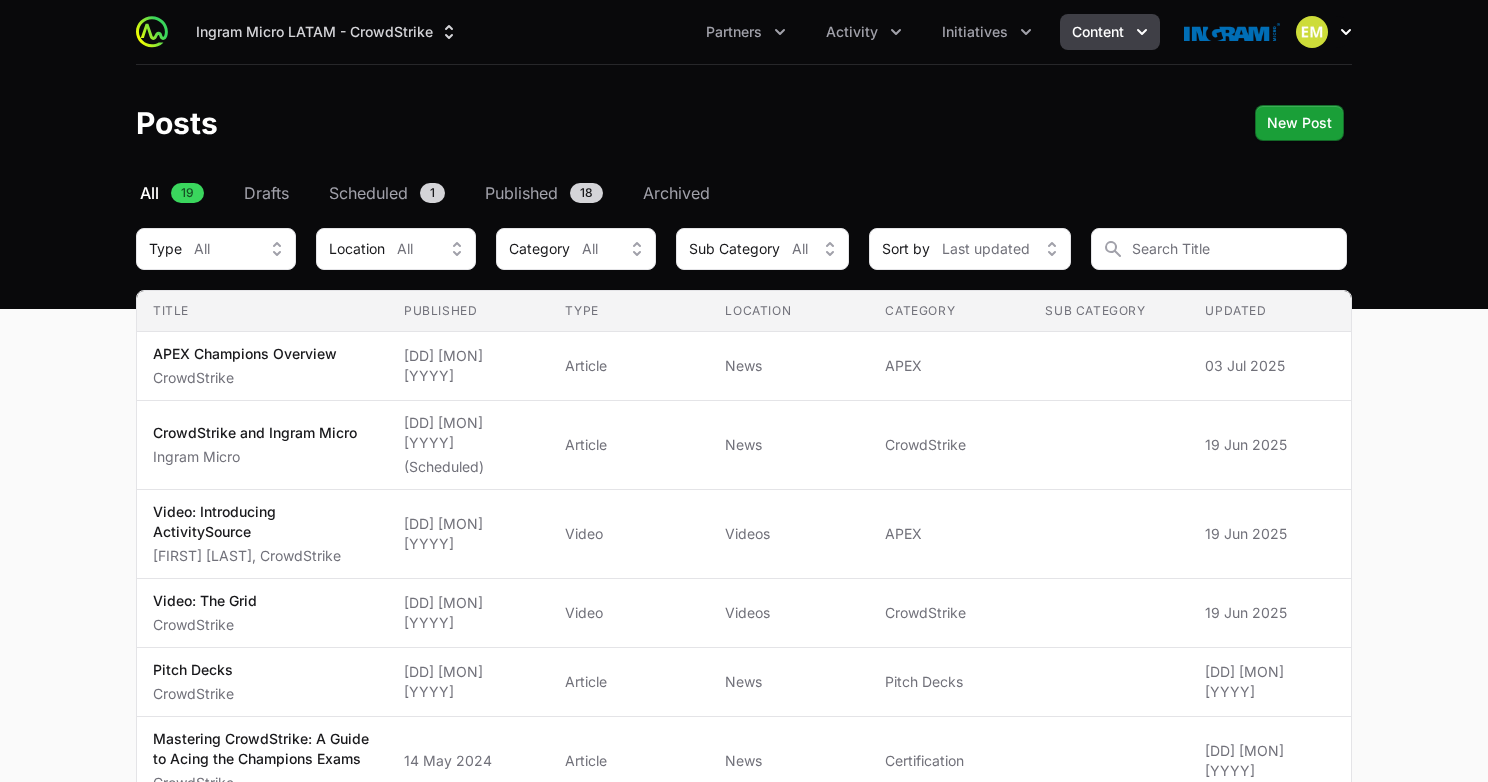 click 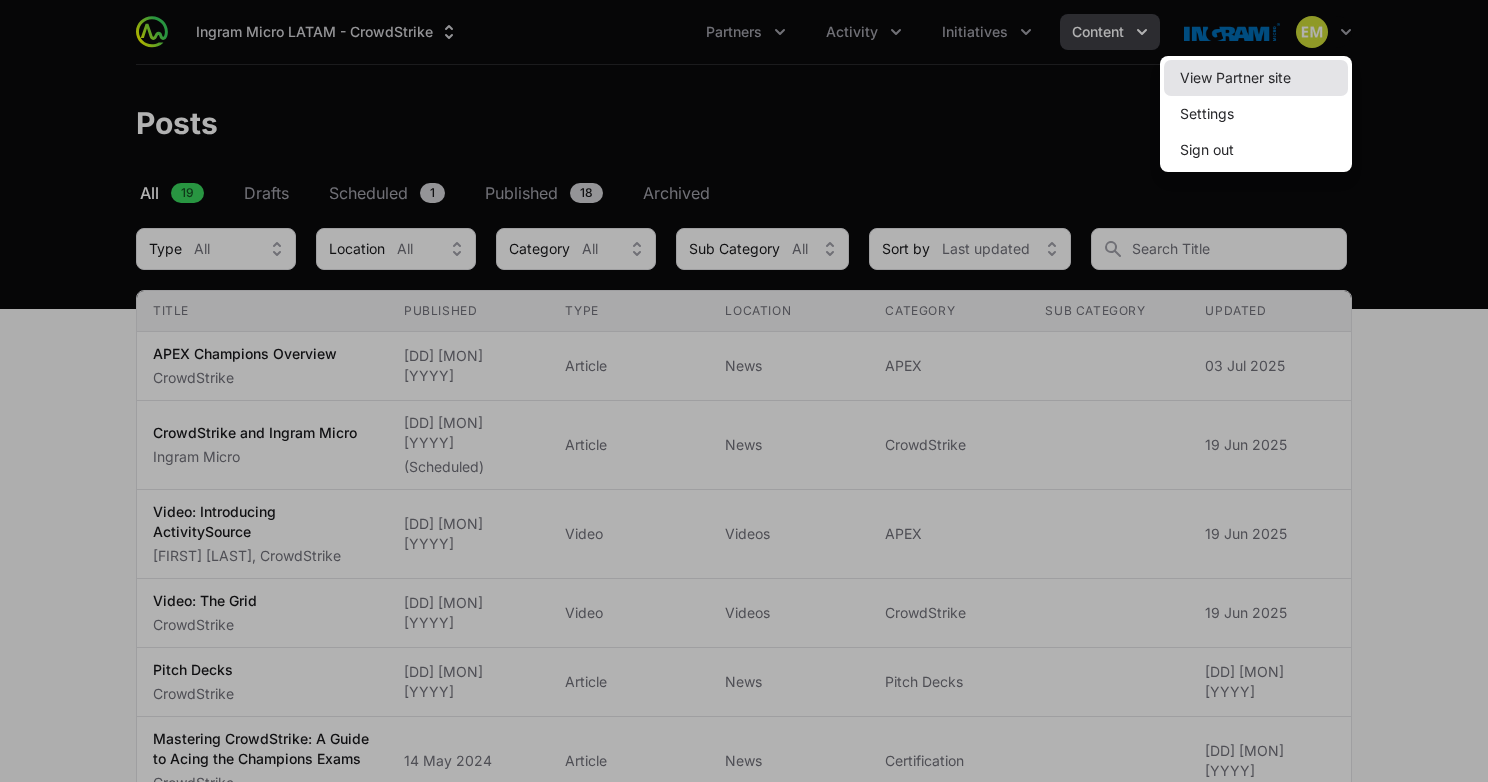 click on "View Partner site" 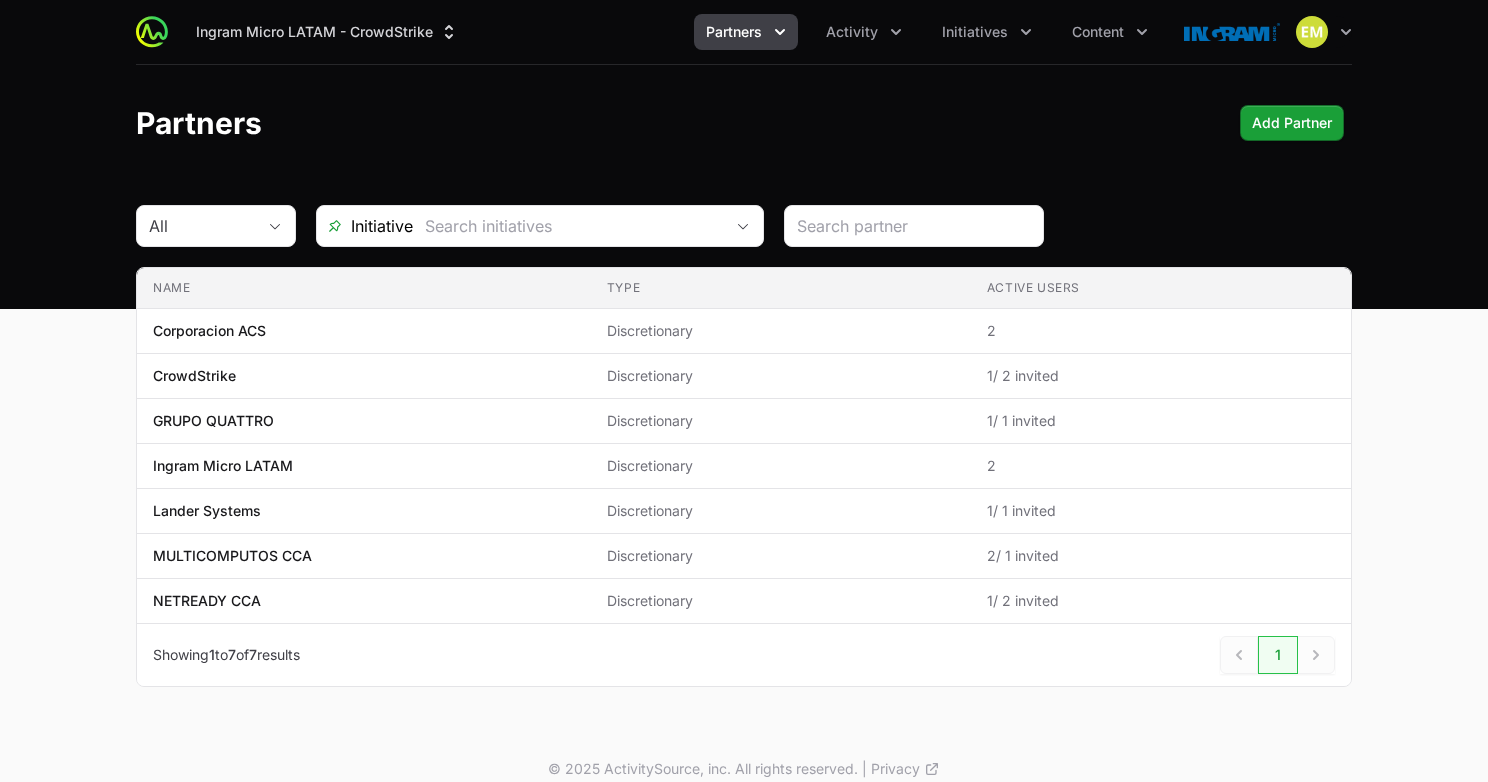 scroll, scrollTop: 0, scrollLeft: 0, axis: both 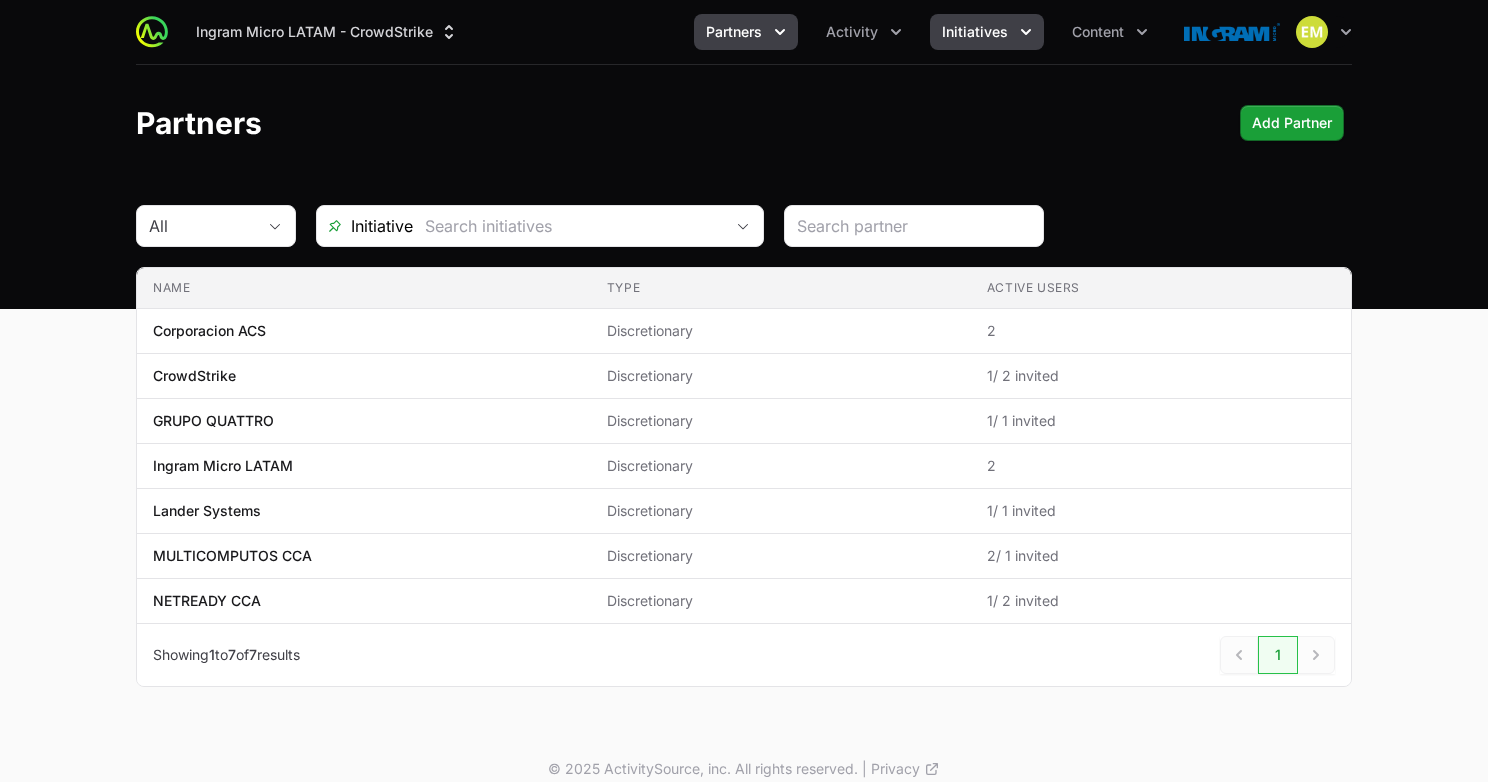 click on "Initiatives" 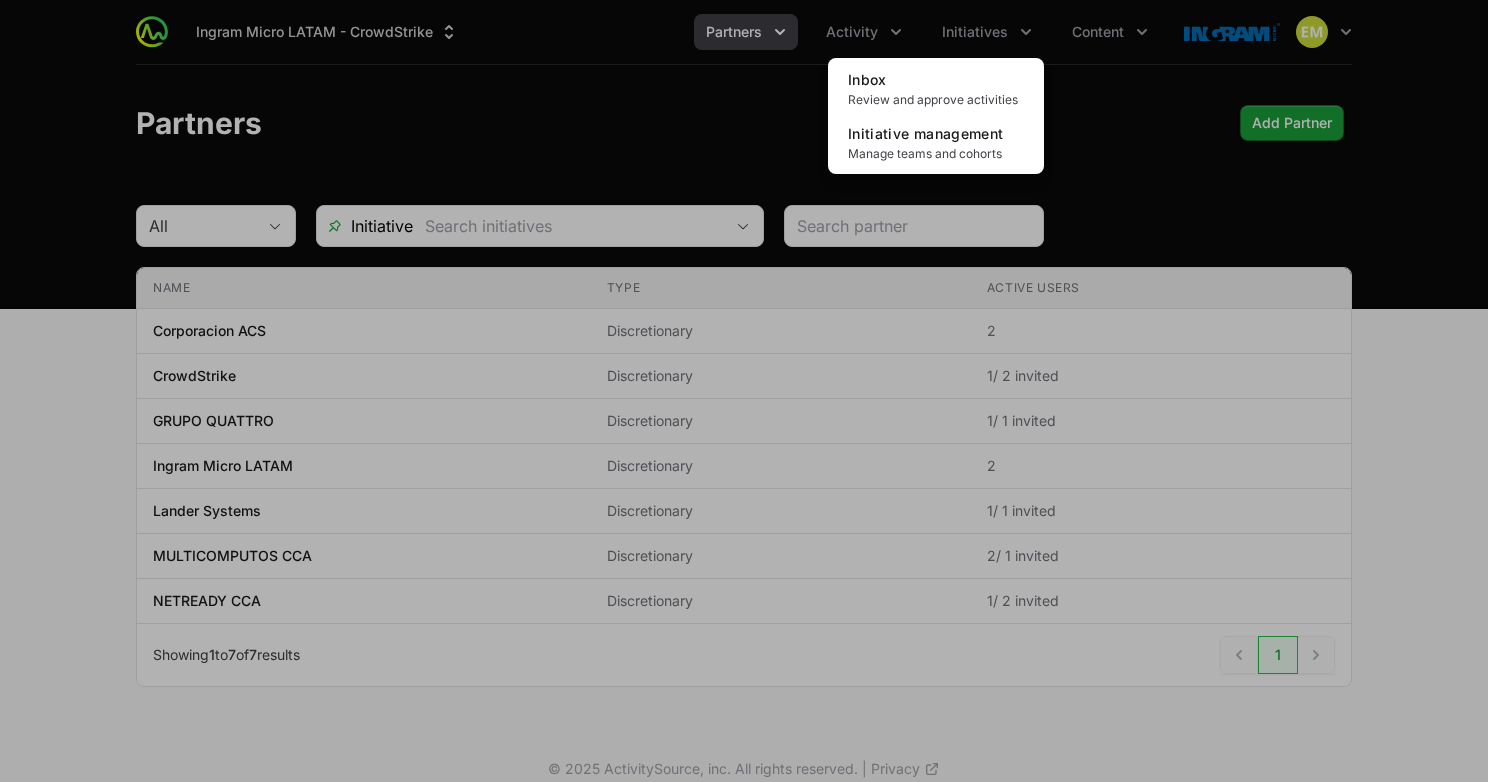drag, startPoint x: 784, startPoint y: 136, endPoint x: 825, endPoint y: 99, distance: 55.226807 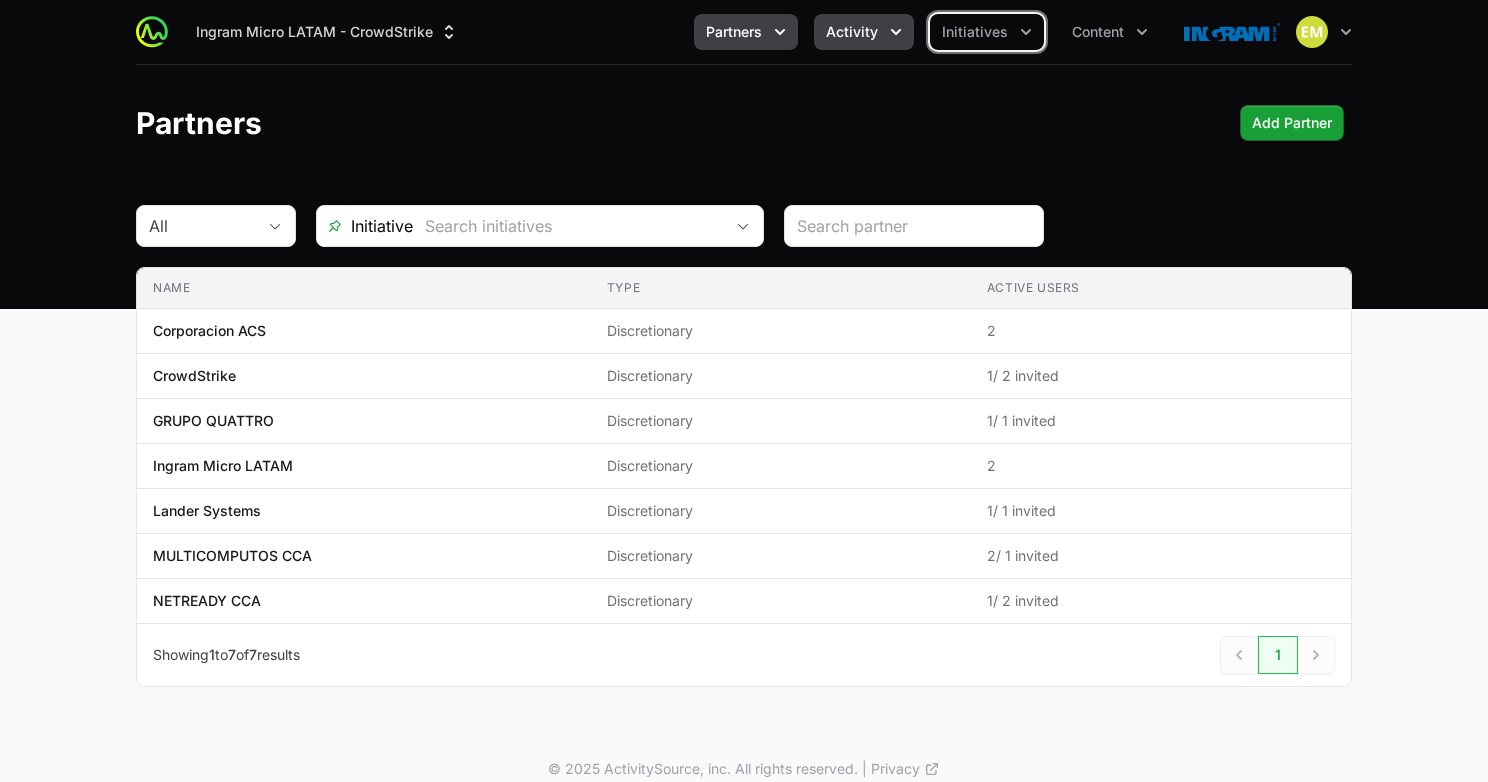 click on "Activity" 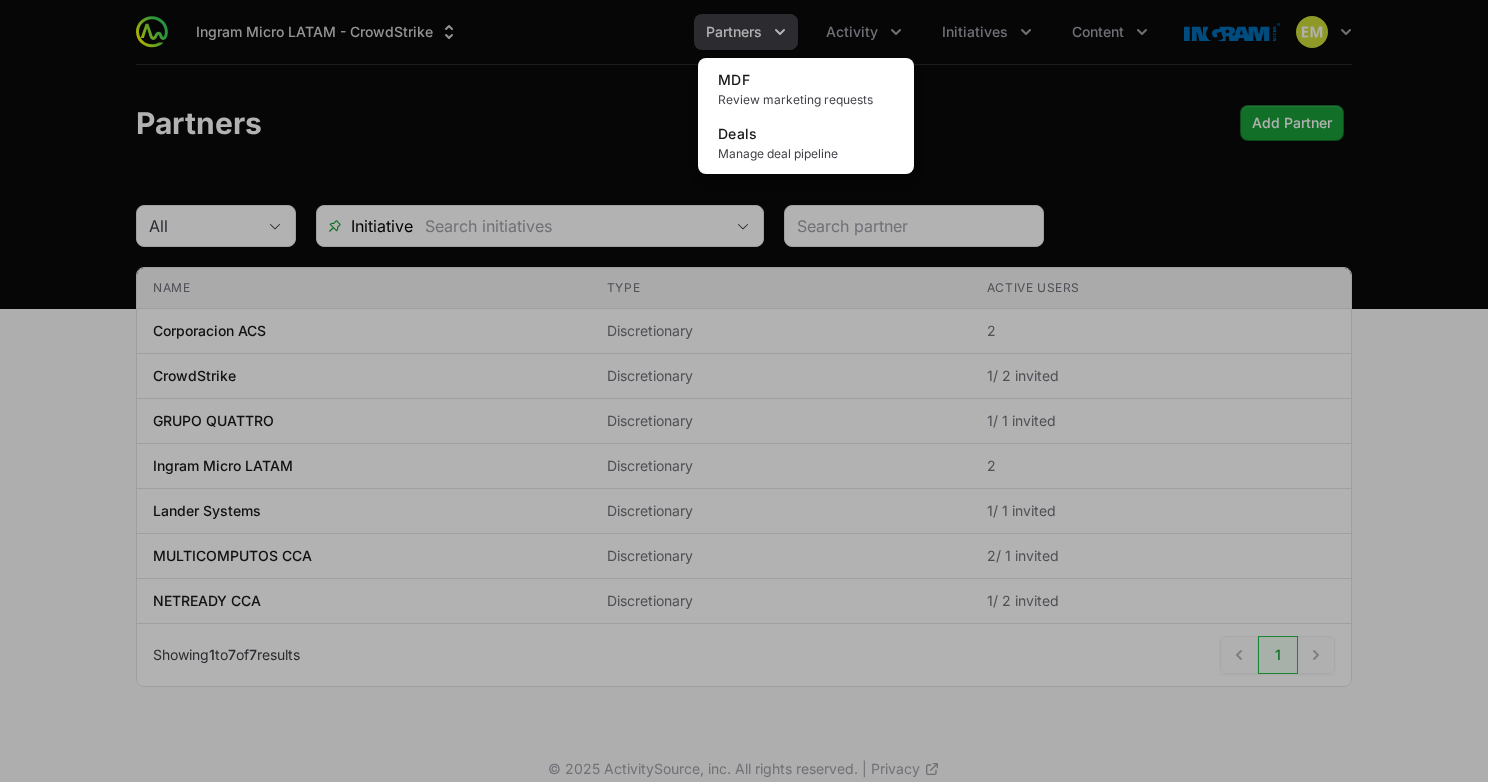 click 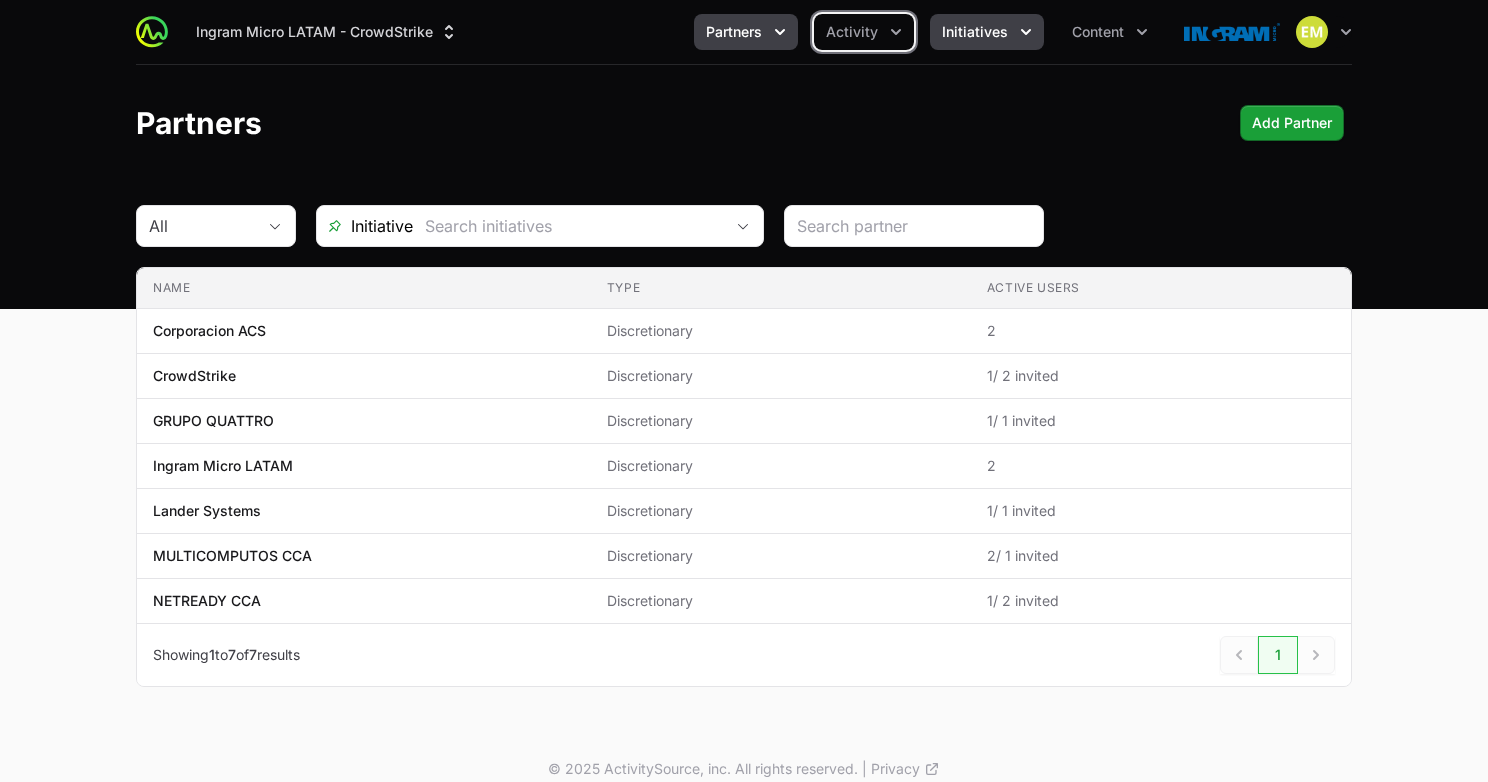 click on "Initiatives" 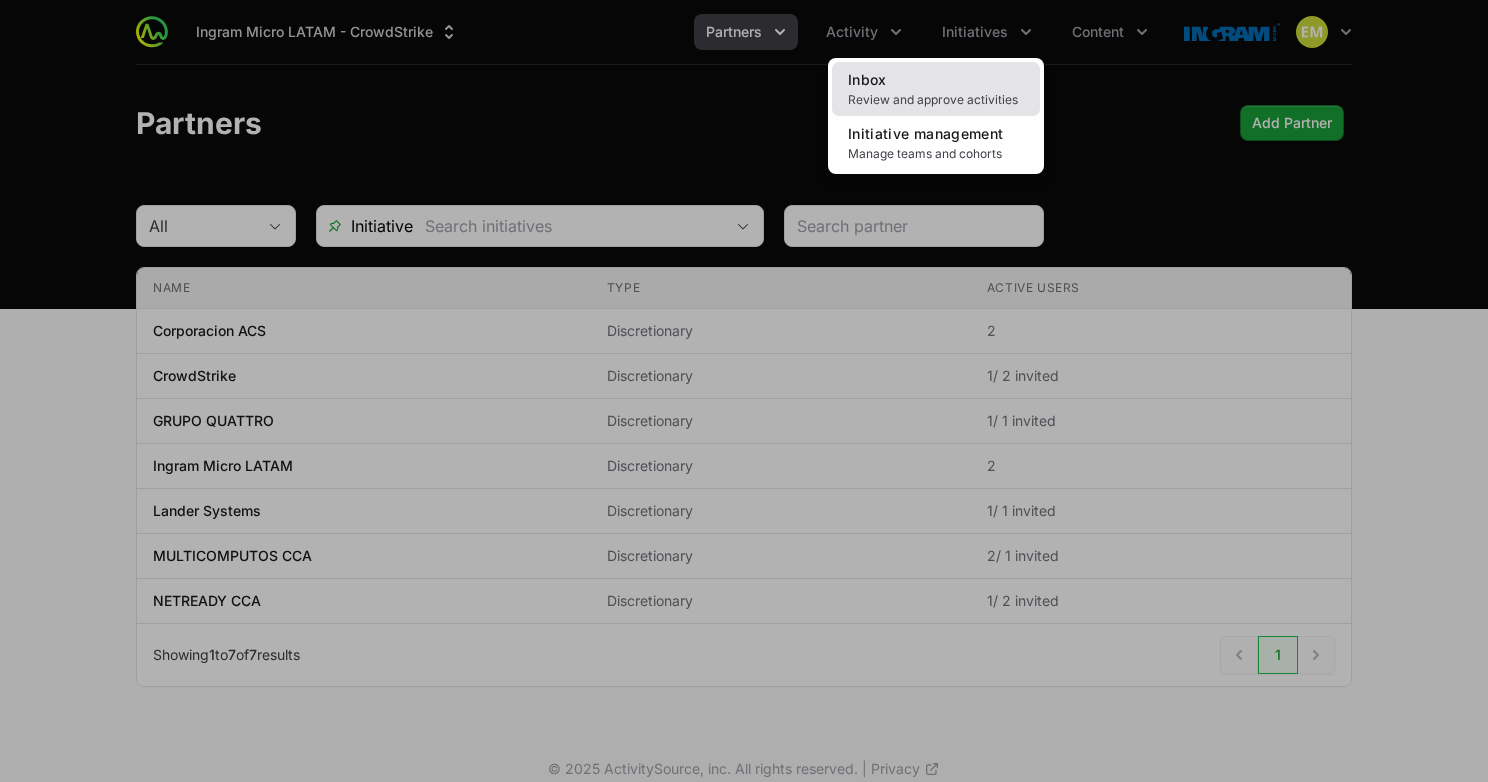 click on "Inbox Review and approve activities" 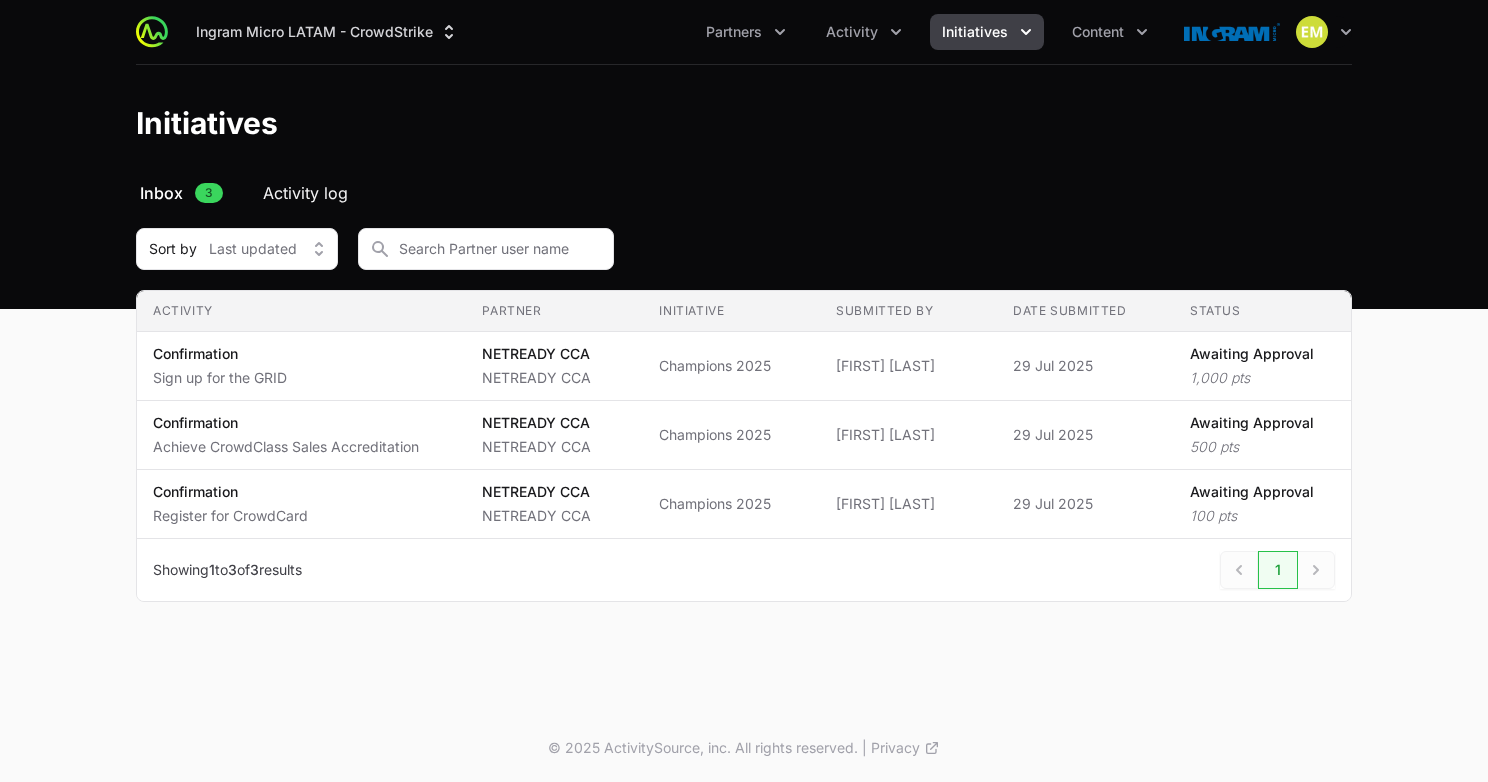 click on "Activity log" 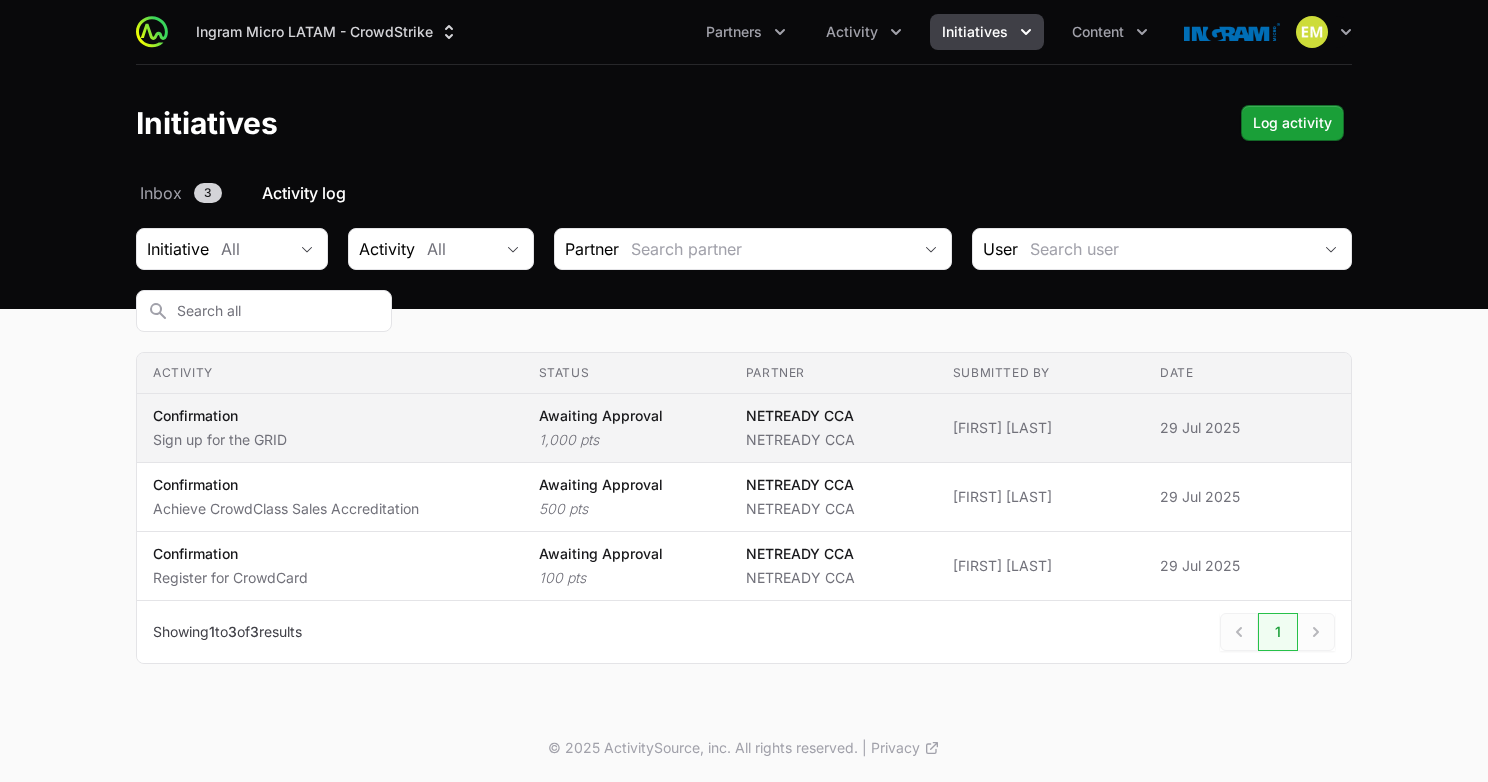 click on "Confirmation Sign up for the GRID" 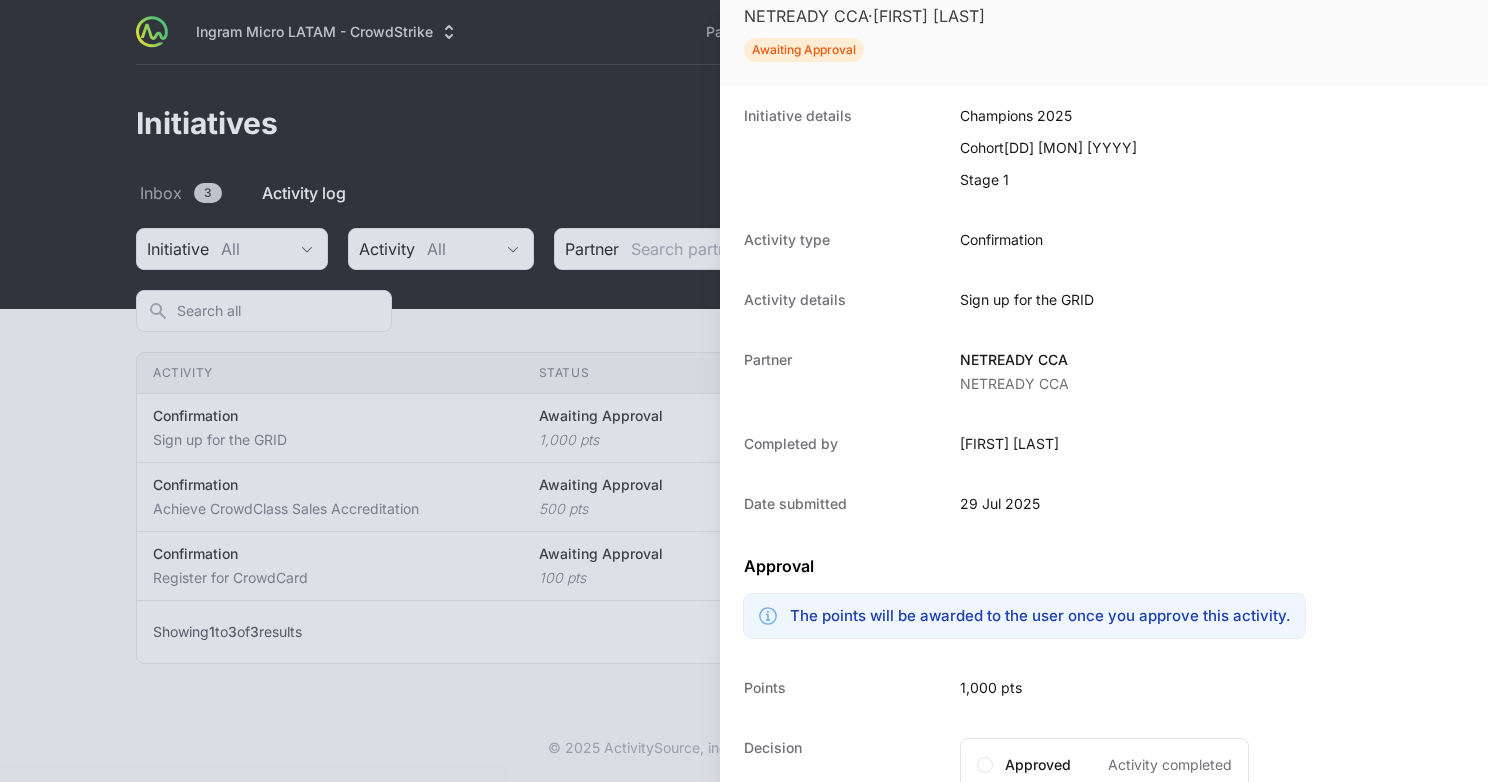 scroll, scrollTop: 0, scrollLeft: 0, axis: both 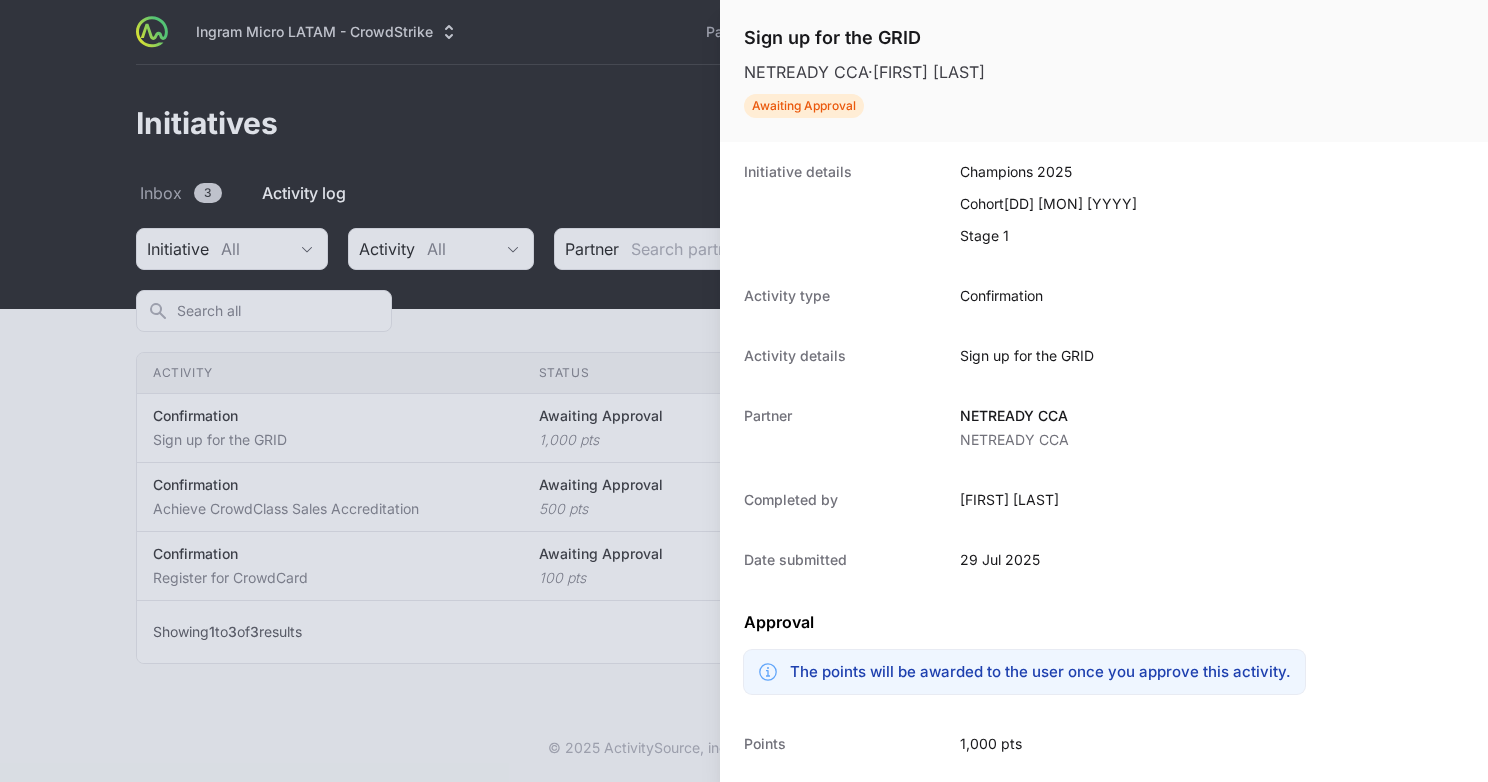 click at bounding box center (744, 391) 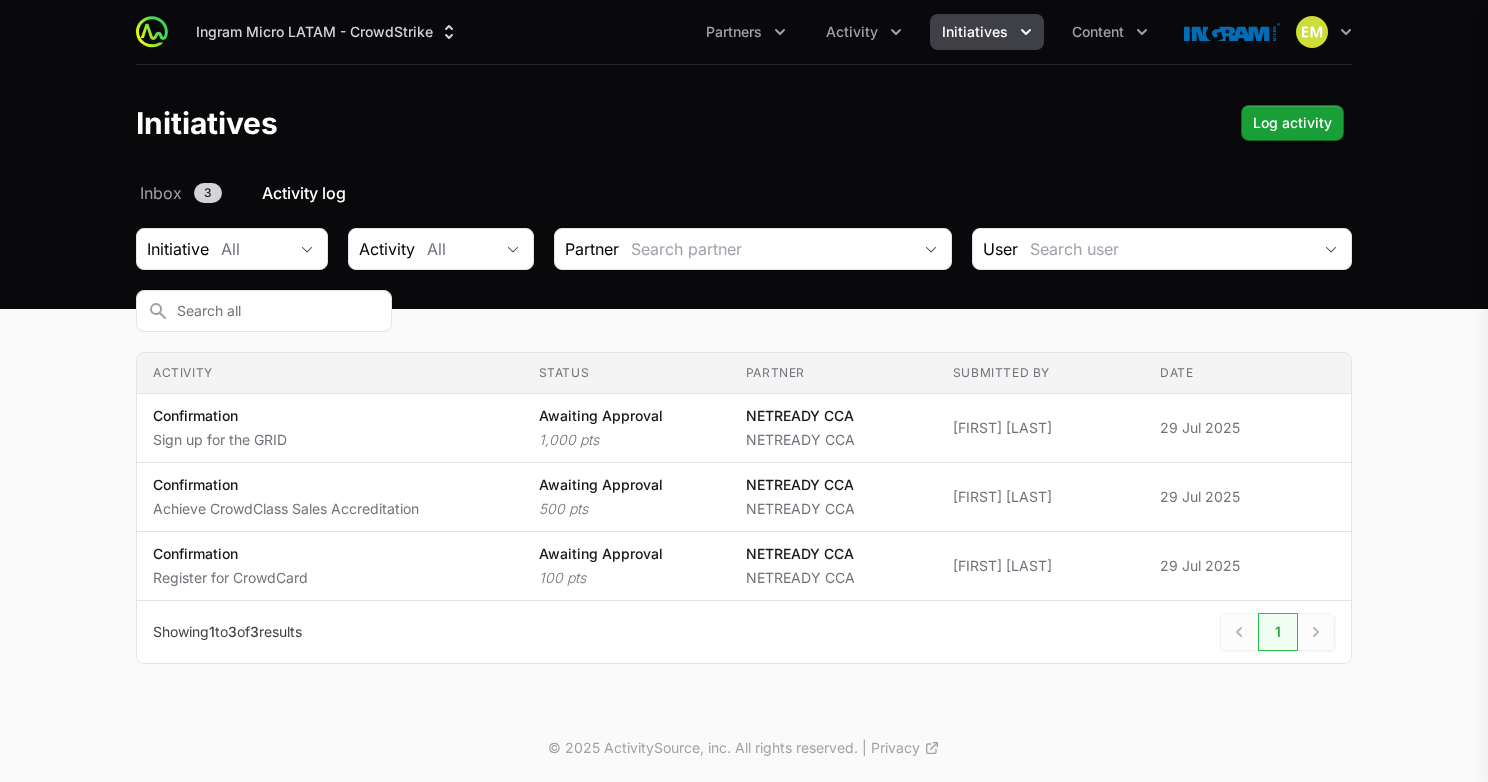 click at bounding box center [744, 391] 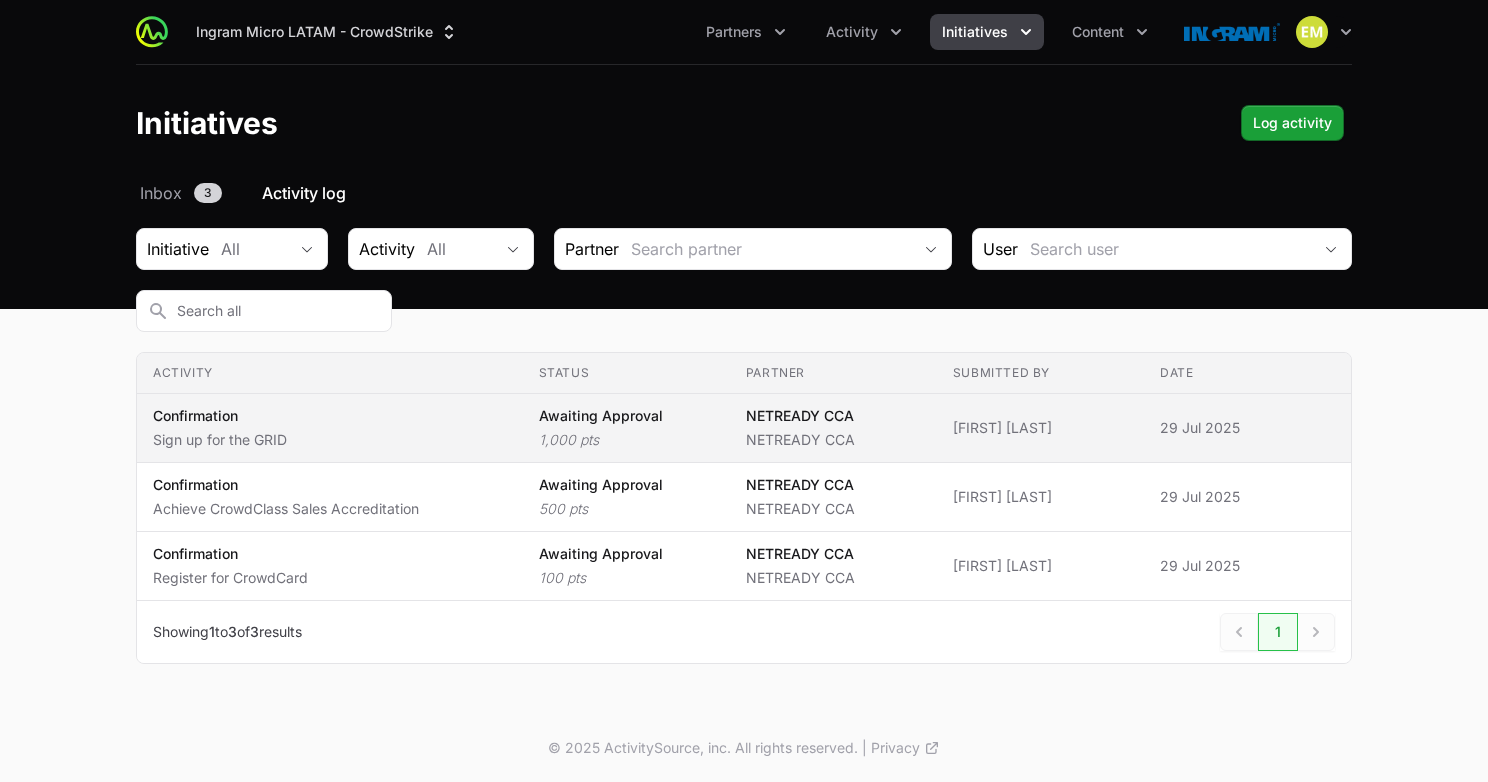 click on "Sign up for the GRID" 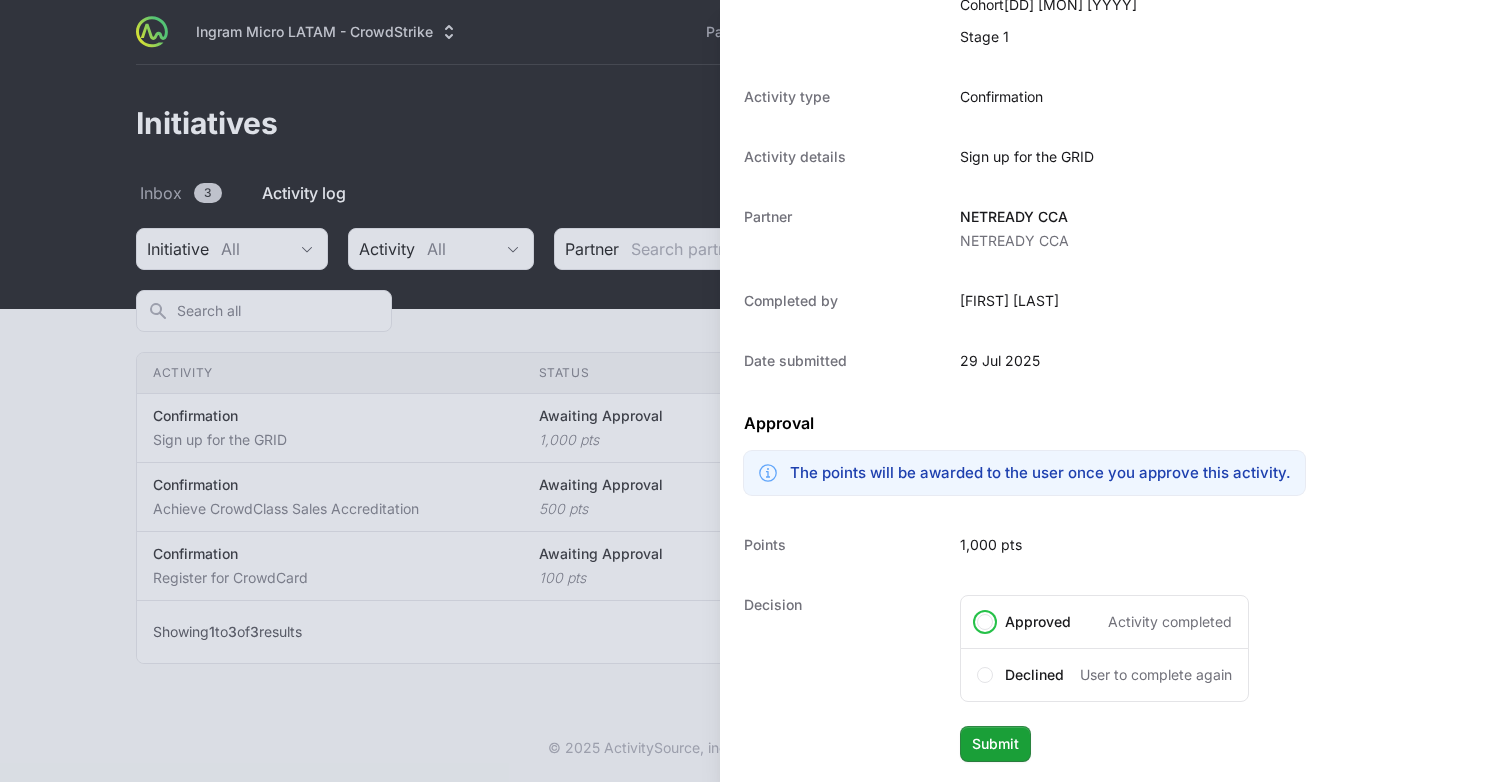 scroll, scrollTop: 0, scrollLeft: 0, axis: both 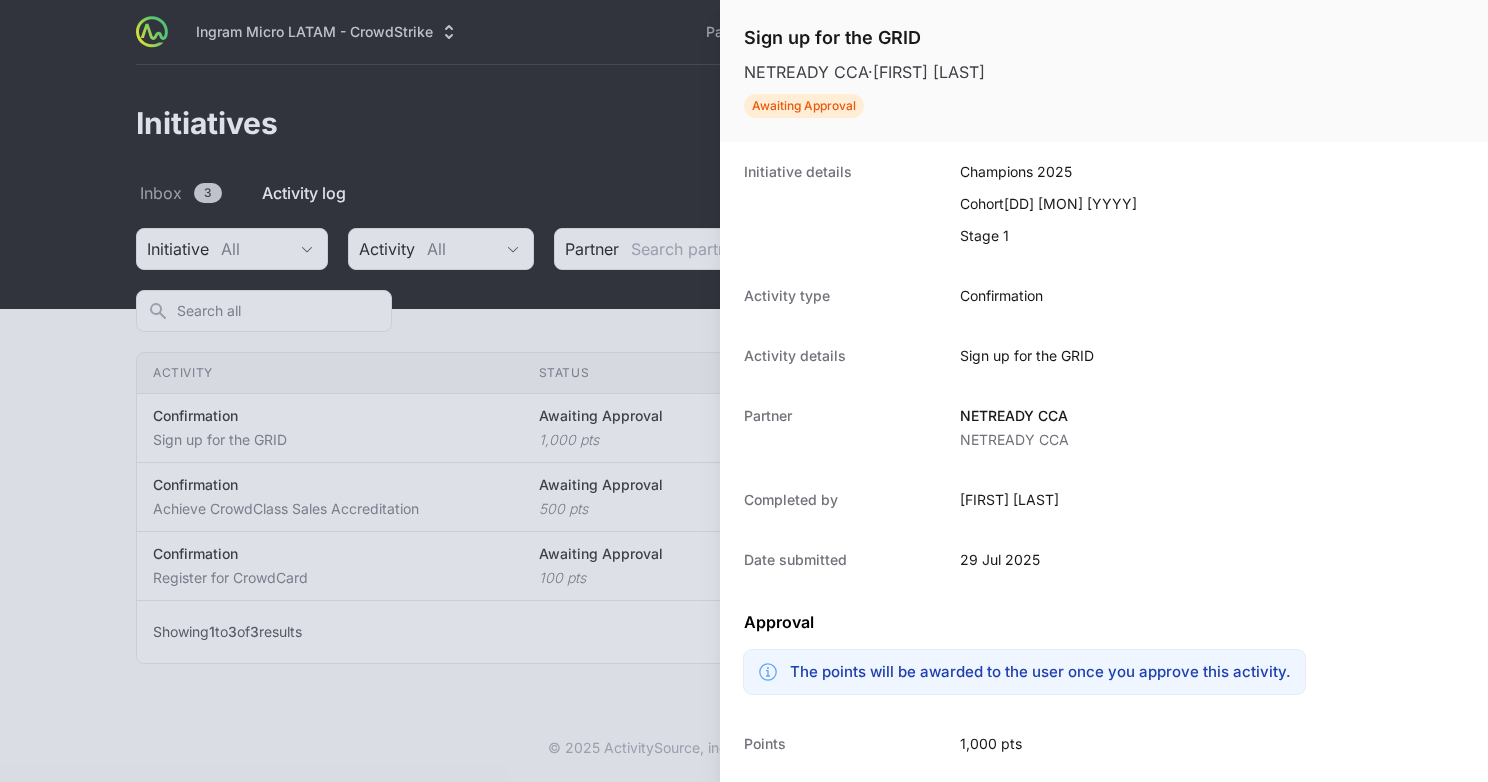 click at bounding box center [744, 391] 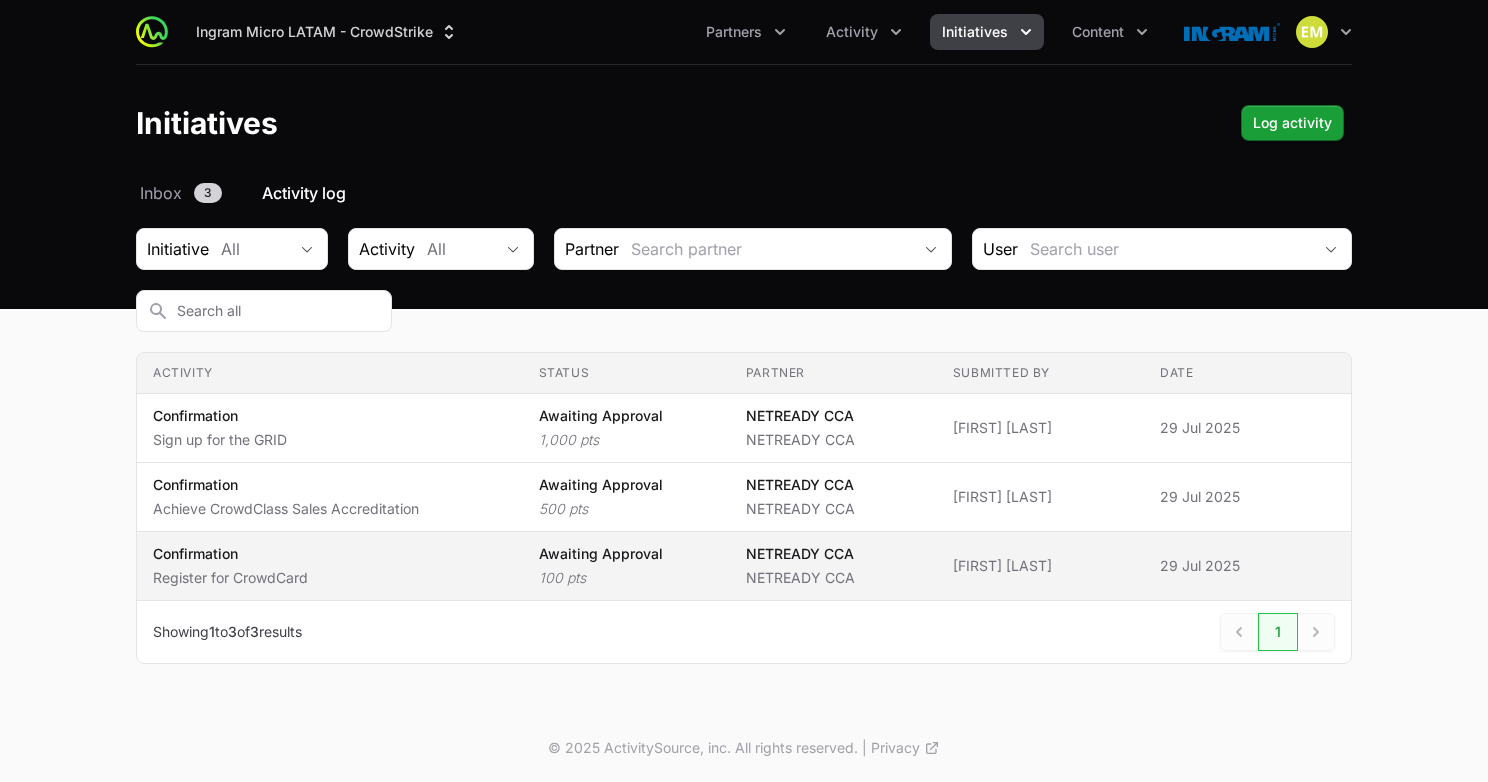 click on "100 pts" 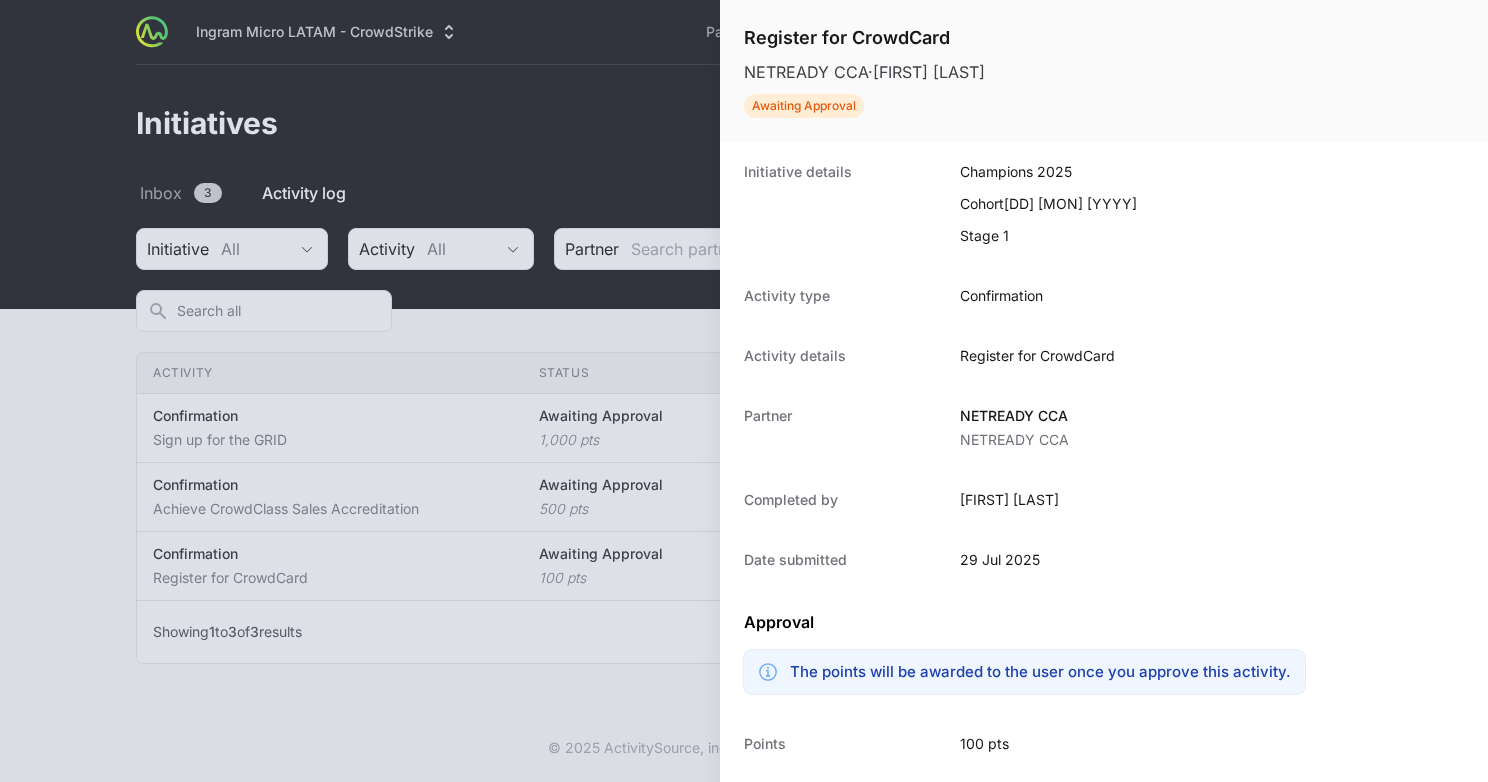 scroll, scrollTop: 199, scrollLeft: 0, axis: vertical 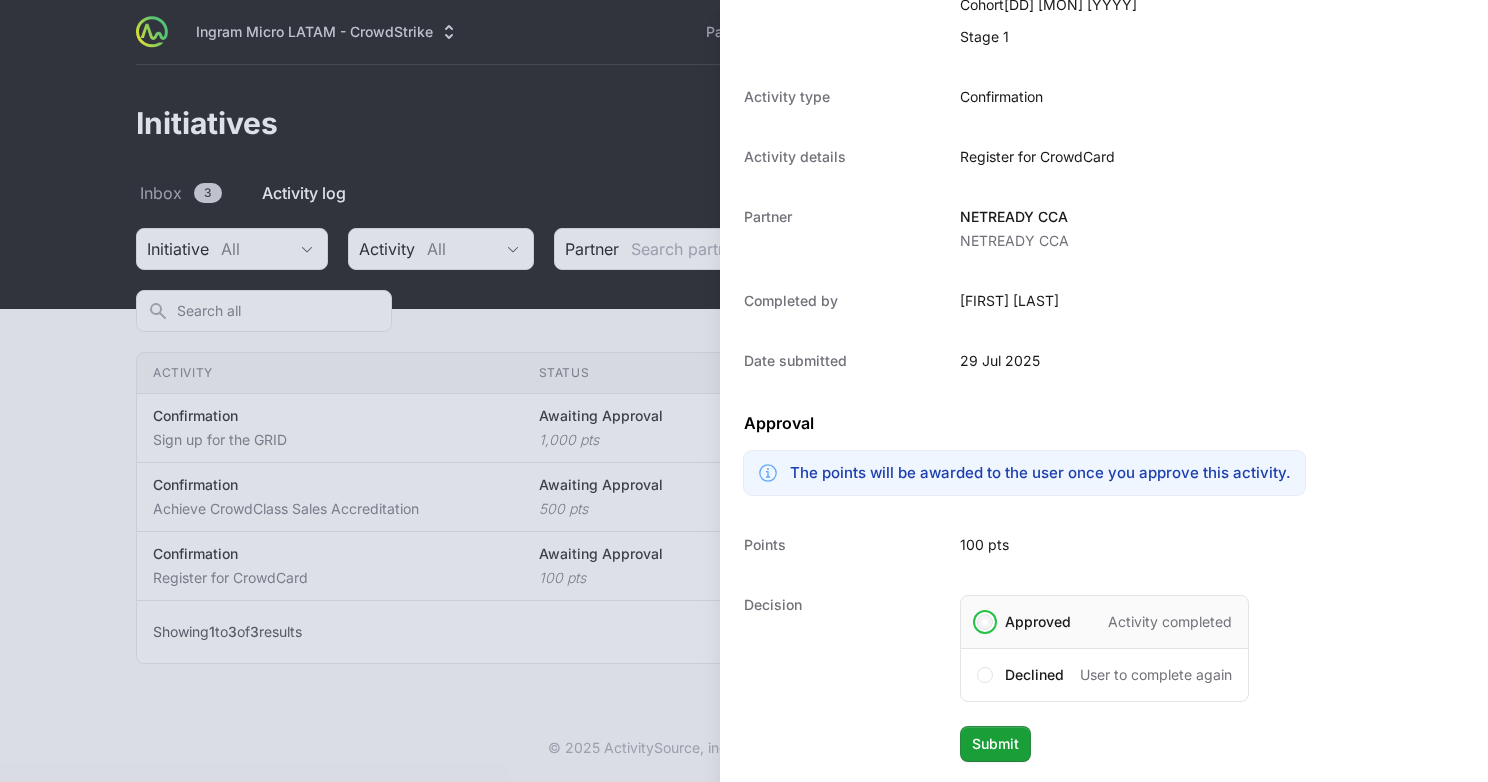 drag, startPoint x: 983, startPoint y: 625, endPoint x: 1001, endPoint y: 703, distance: 80.04999 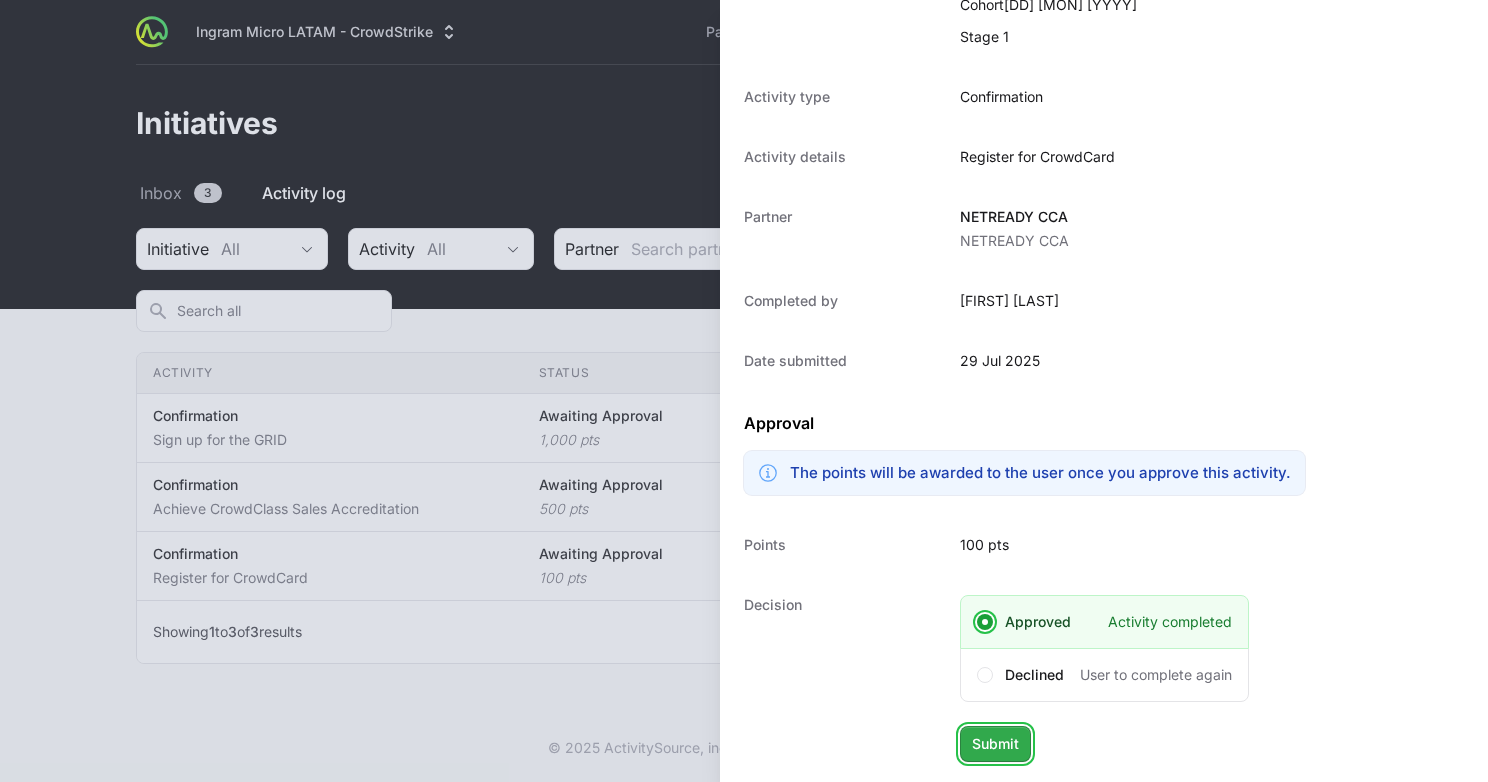 click on "Submit" 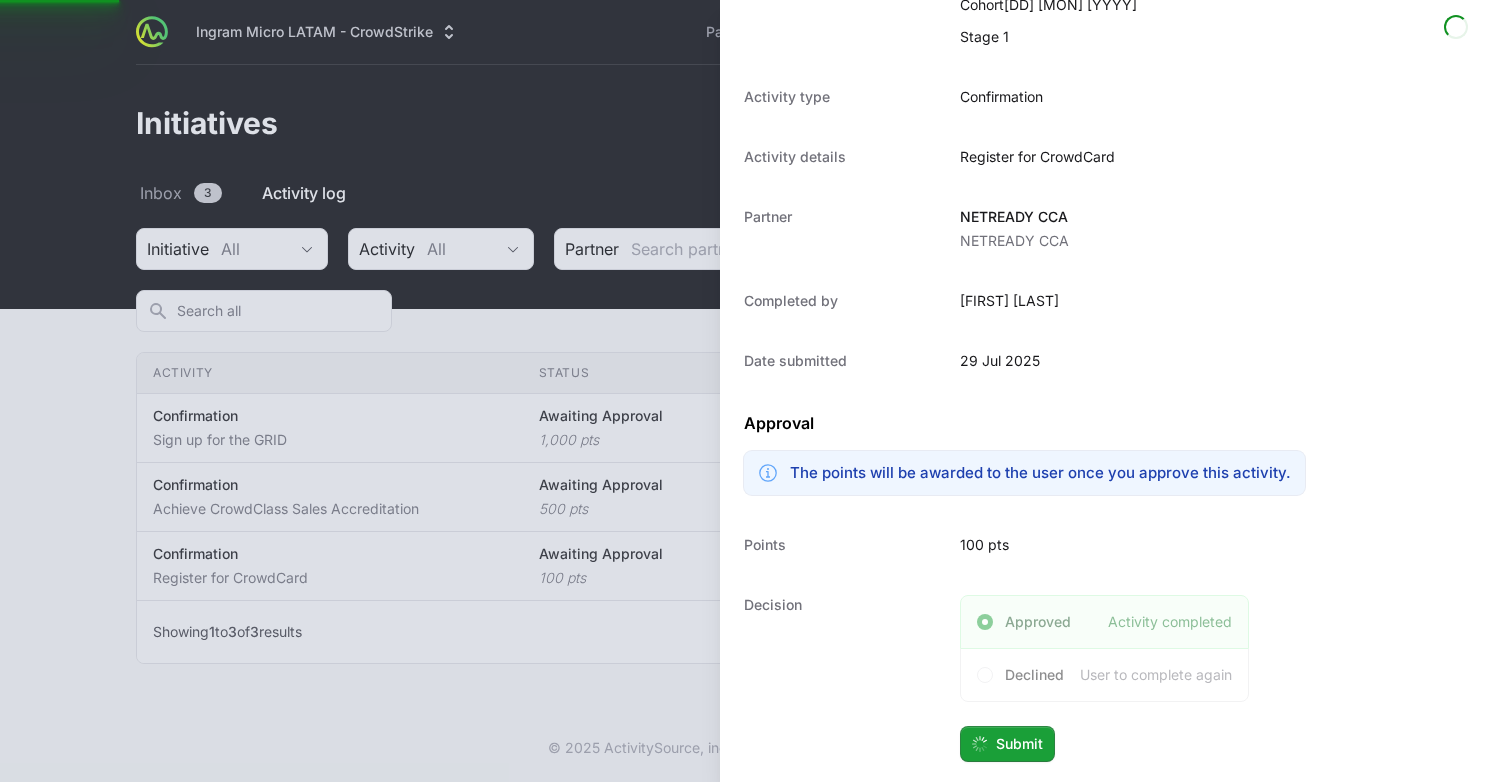 scroll, scrollTop: 112, scrollLeft: 0, axis: vertical 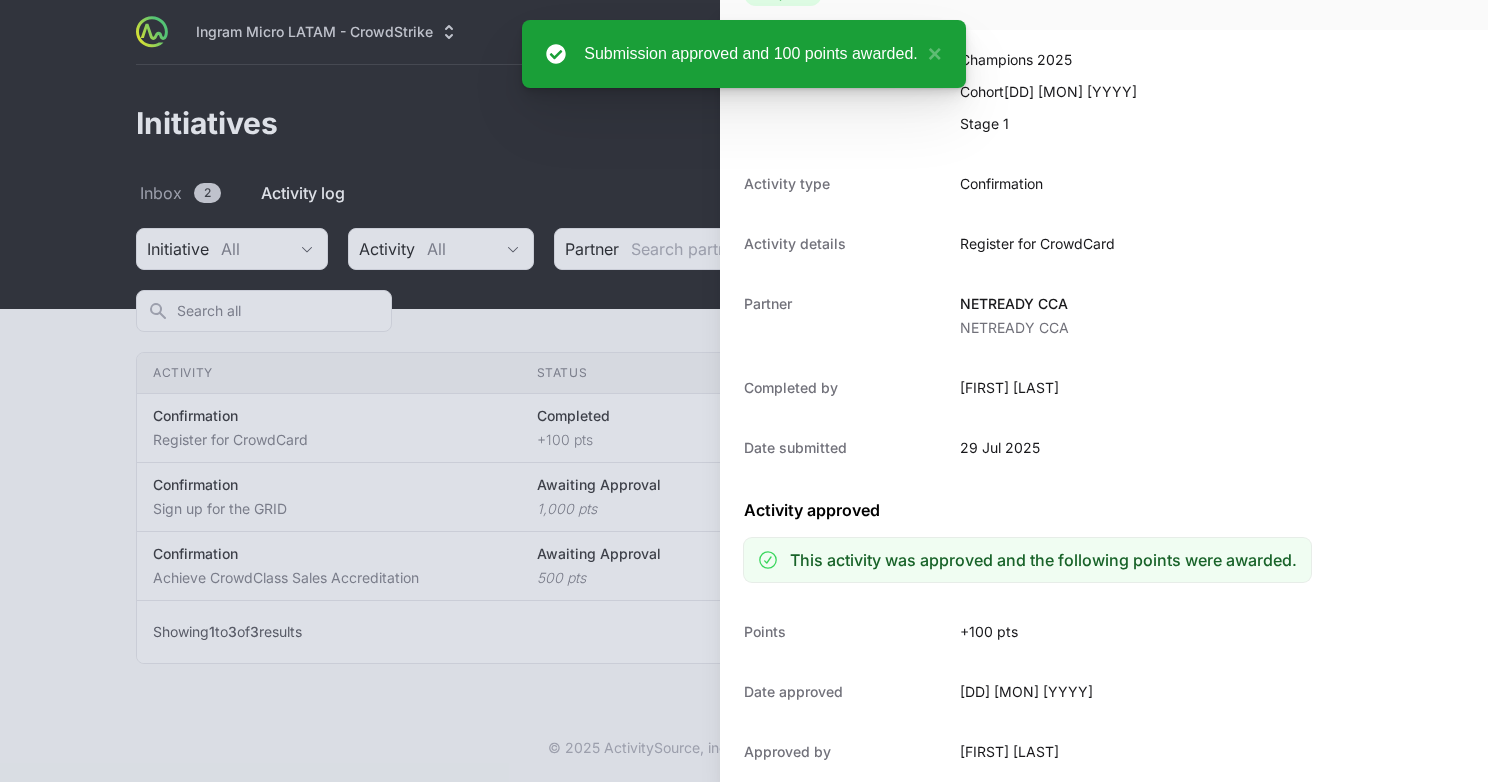 click at bounding box center [744, 391] 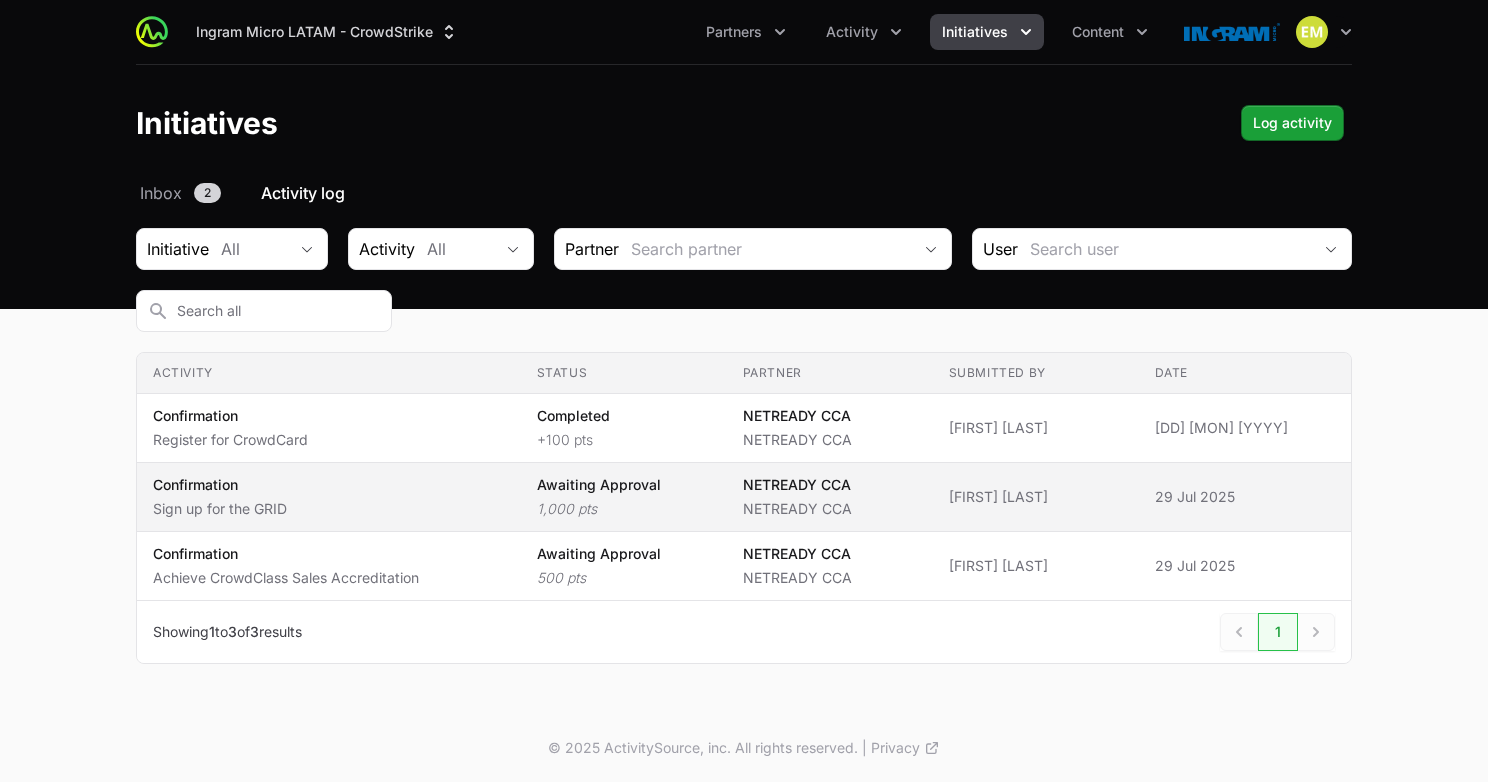click on "Confirmation Sign up for the GRID" 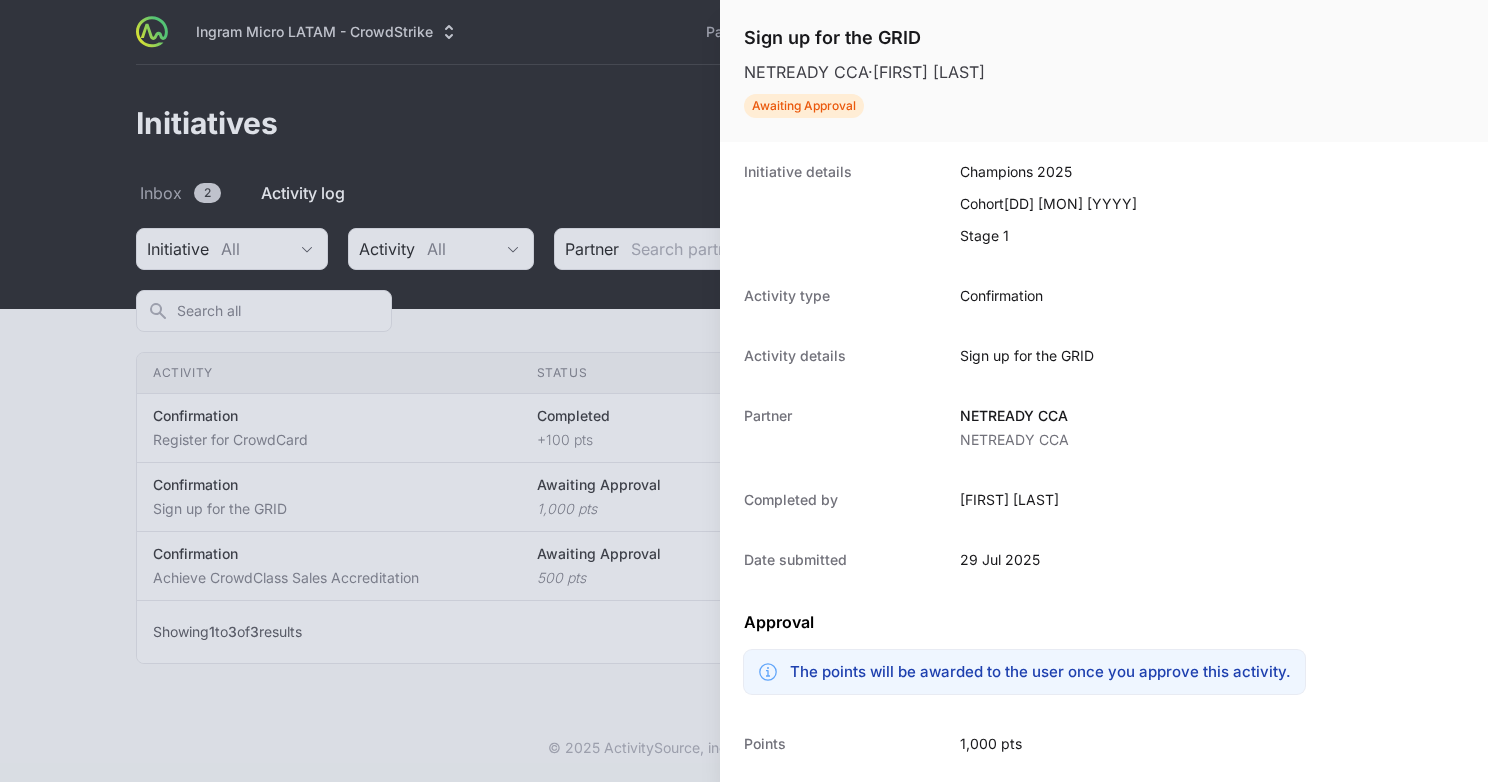 scroll, scrollTop: 199, scrollLeft: 0, axis: vertical 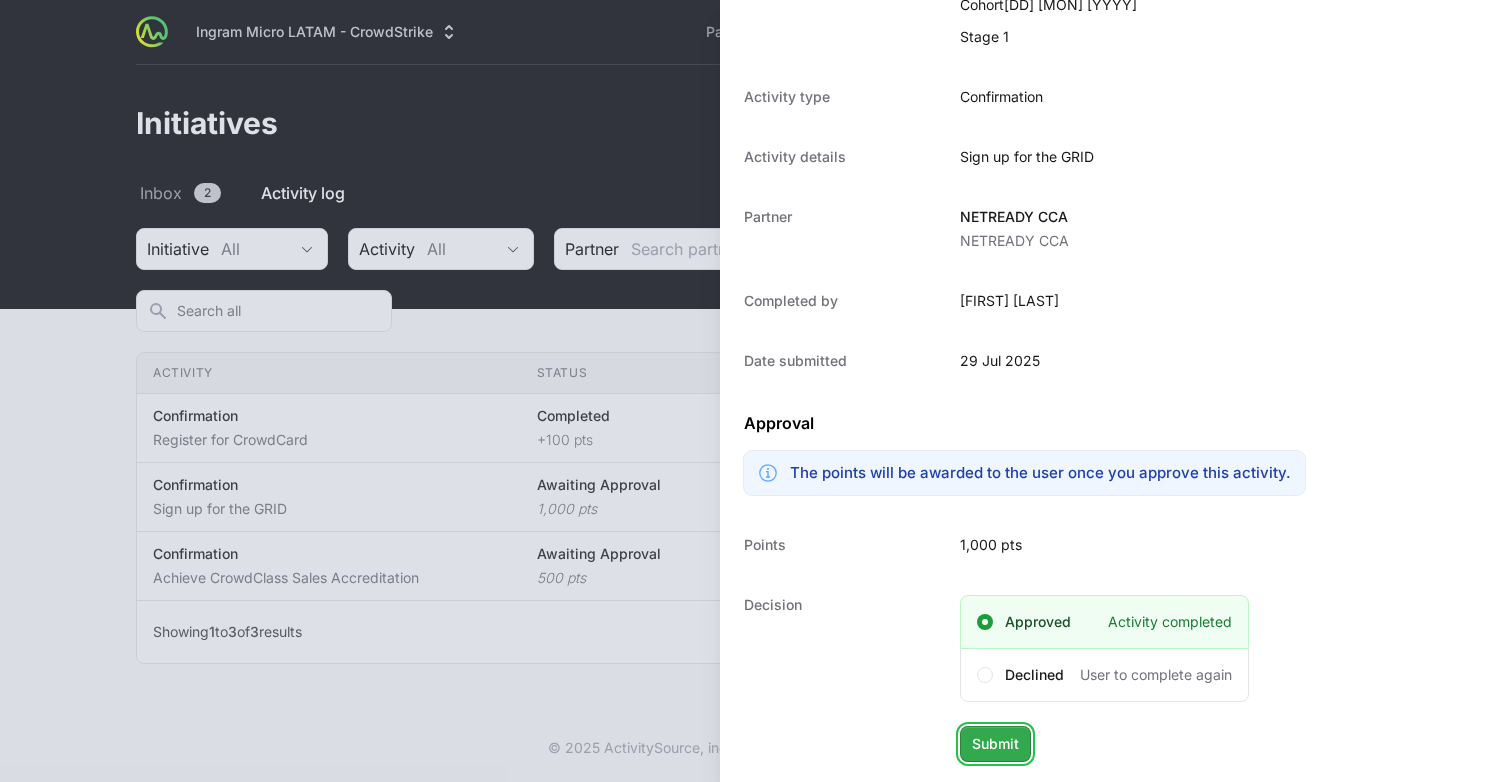 click on "Submit" 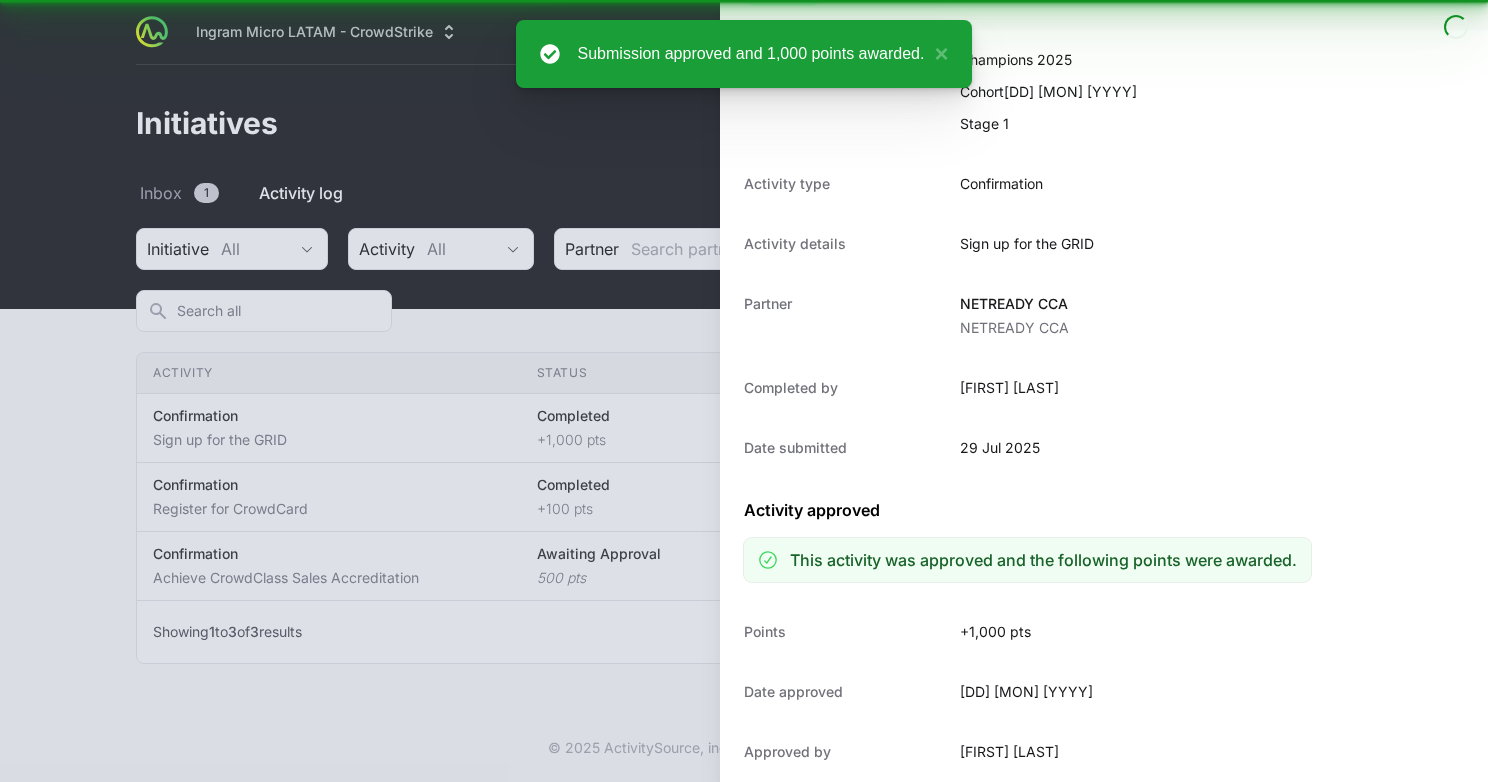 scroll, scrollTop: 112, scrollLeft: 0, axis: vertical 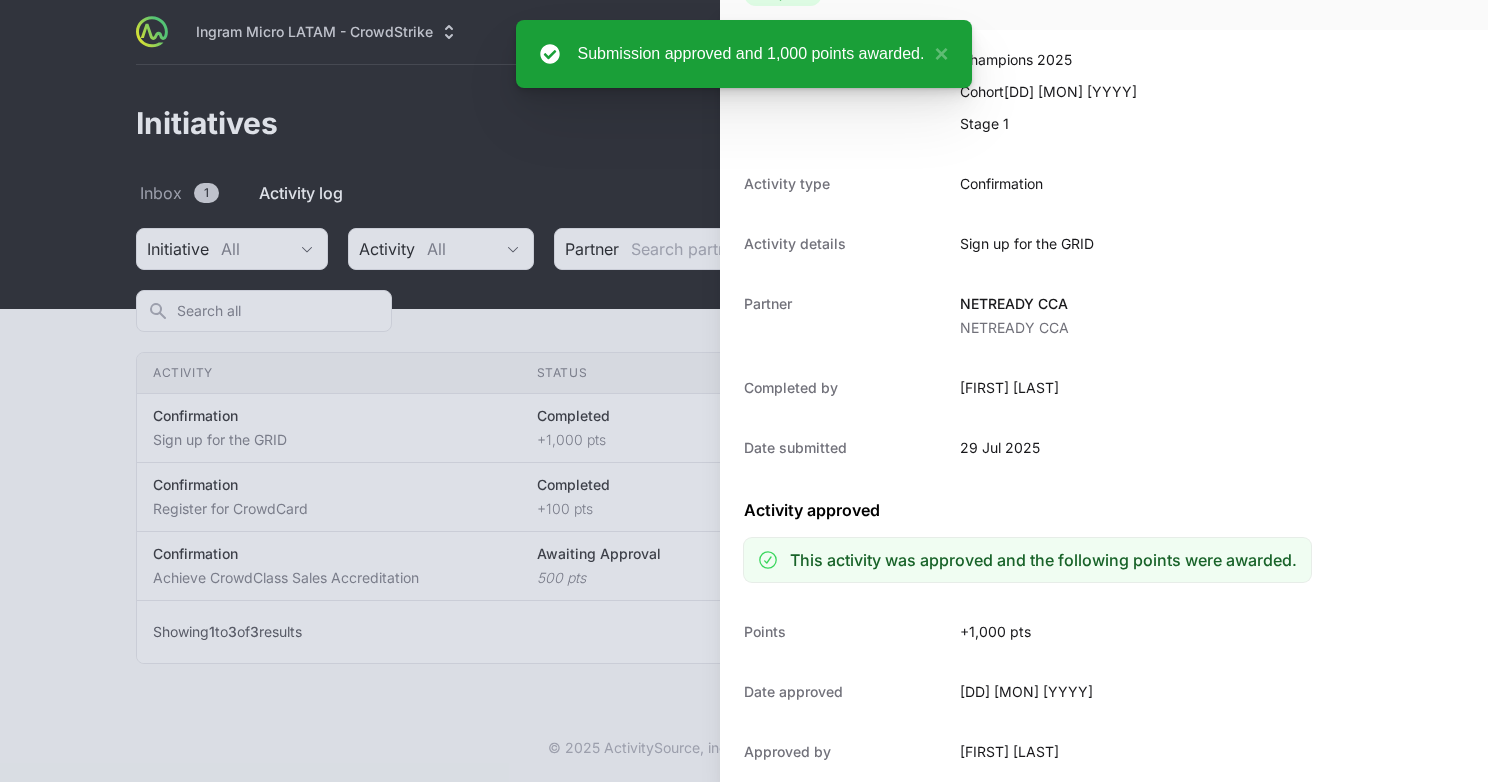 click at bounding box center (744, 391) 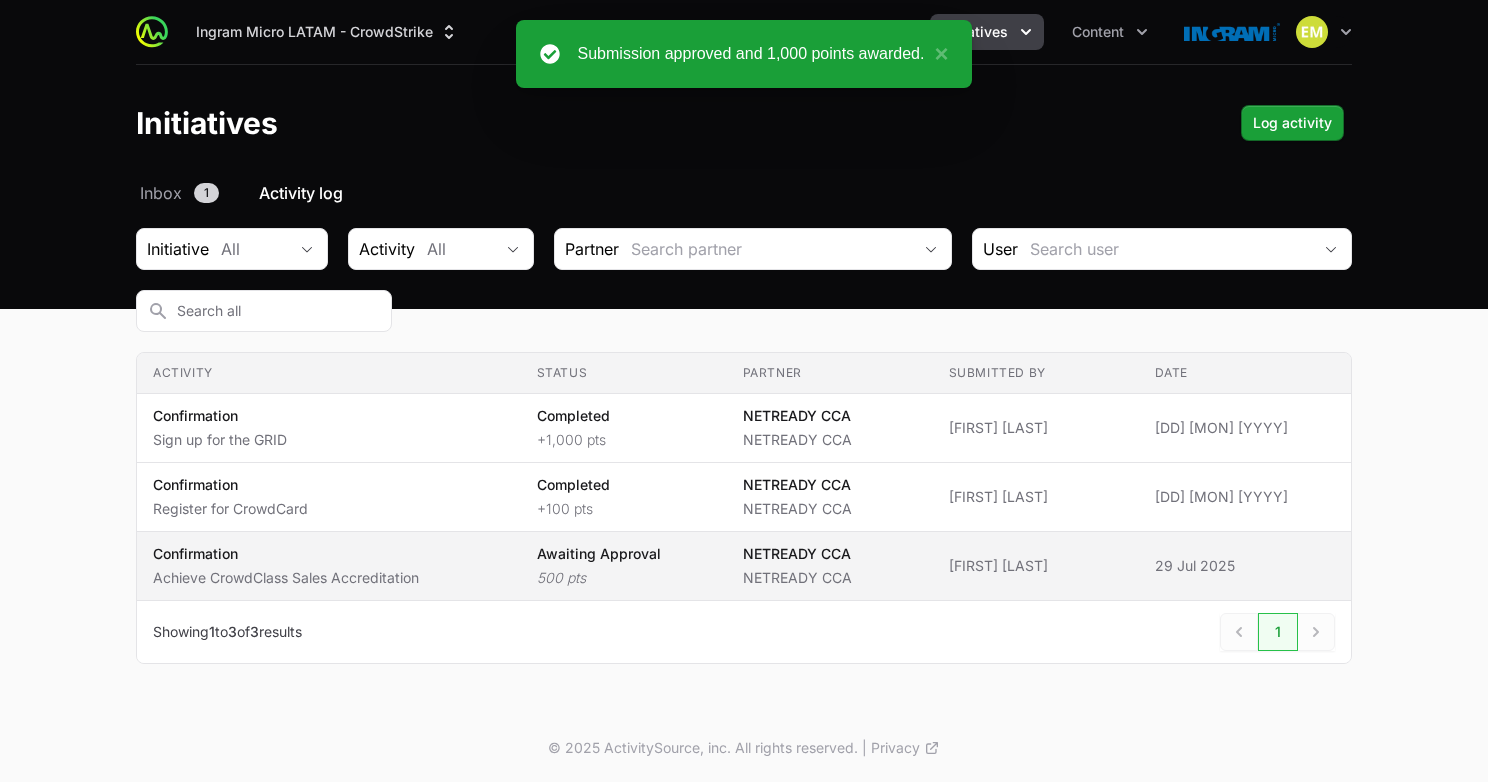 click on "Confirmation Achieve CrowdClass Sales Accreditation" 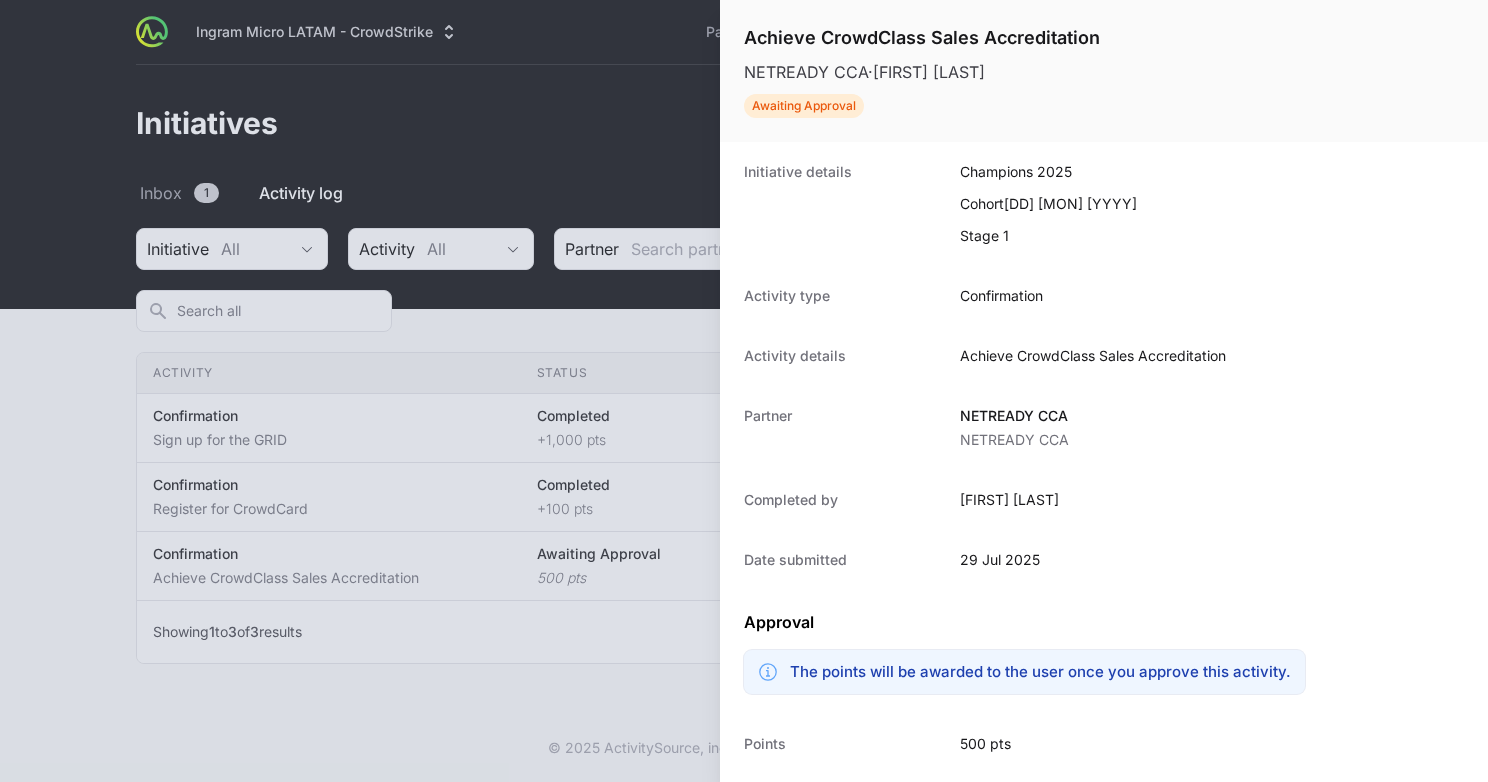 scroll, scrollTop: 199, scrollLeft: 0, axis: vertical 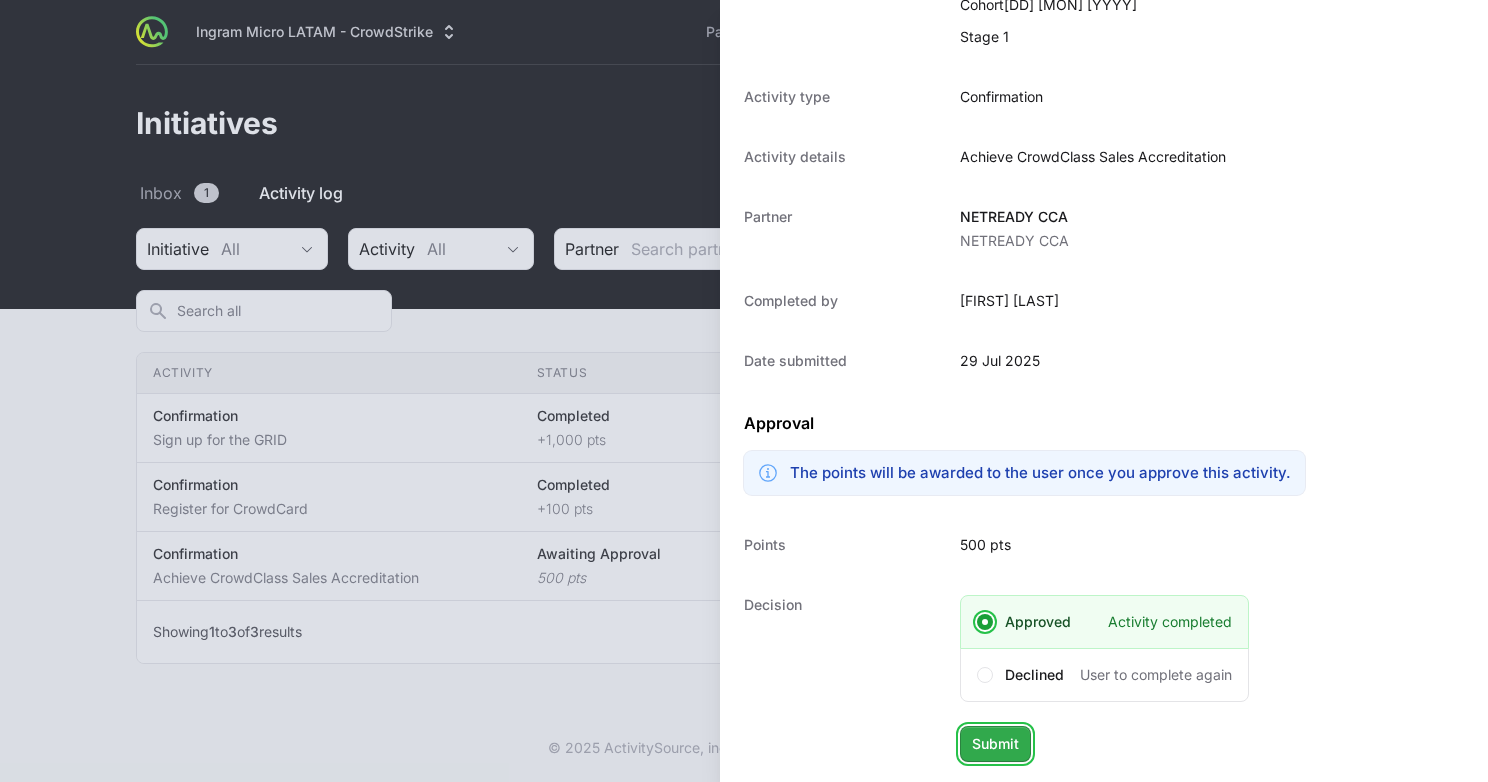 click on "Submit" at bounding box center (995, 744) 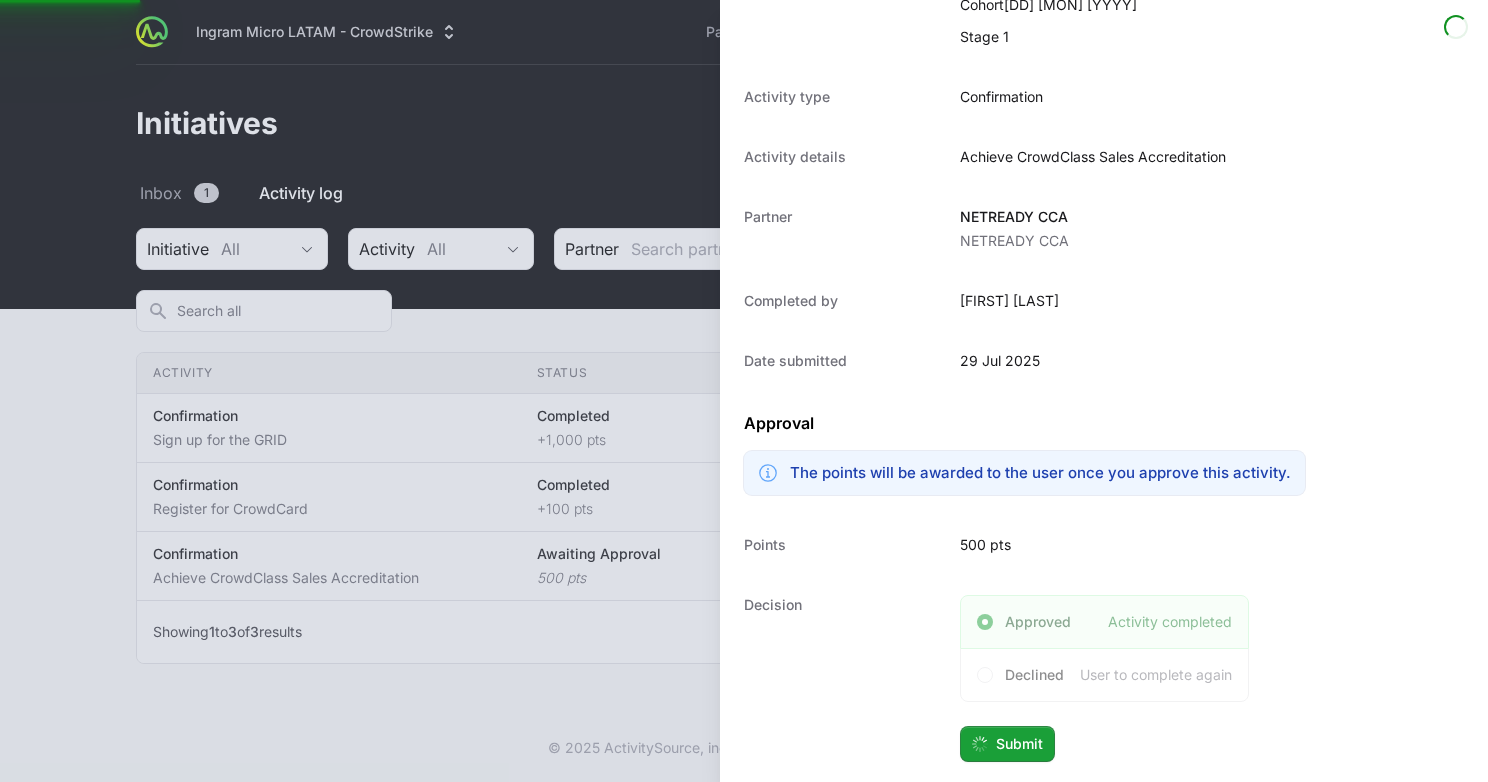 scroll, scrollTop: 112, scrollLeft: 0, axis: vertical 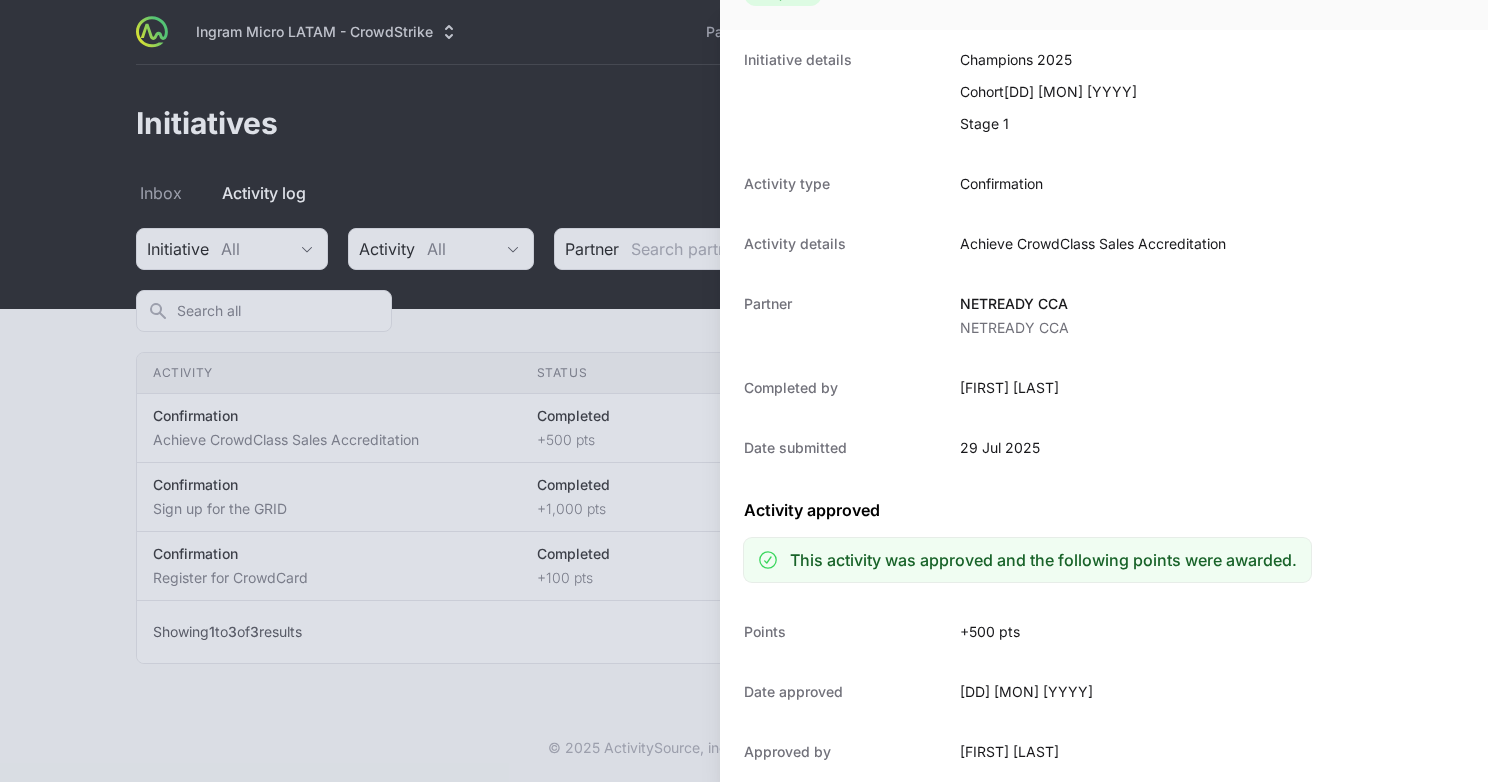 click at bounding box center [744, 391] 